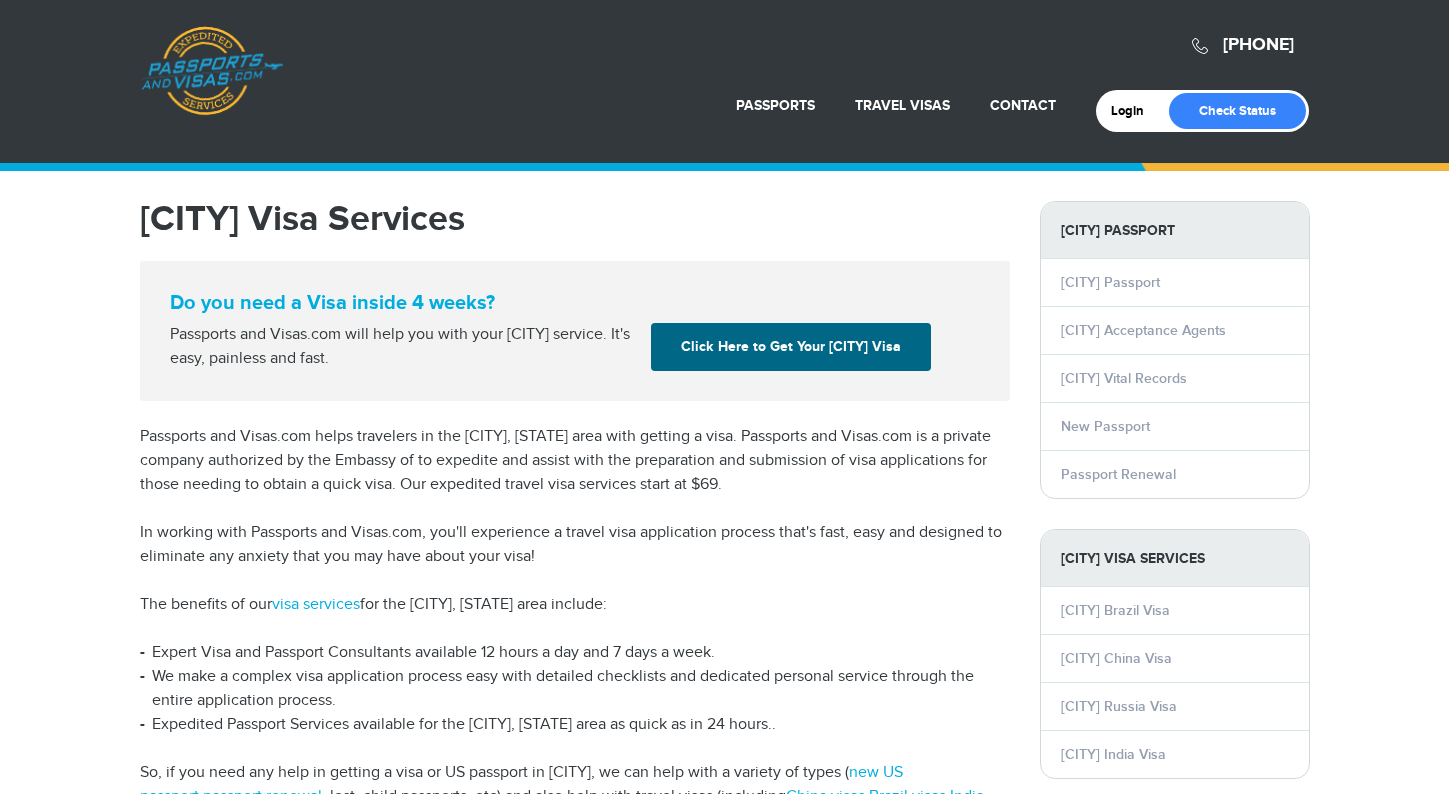 scroll, scrollTop: 135, scrollLeft: 0, axis: vertical 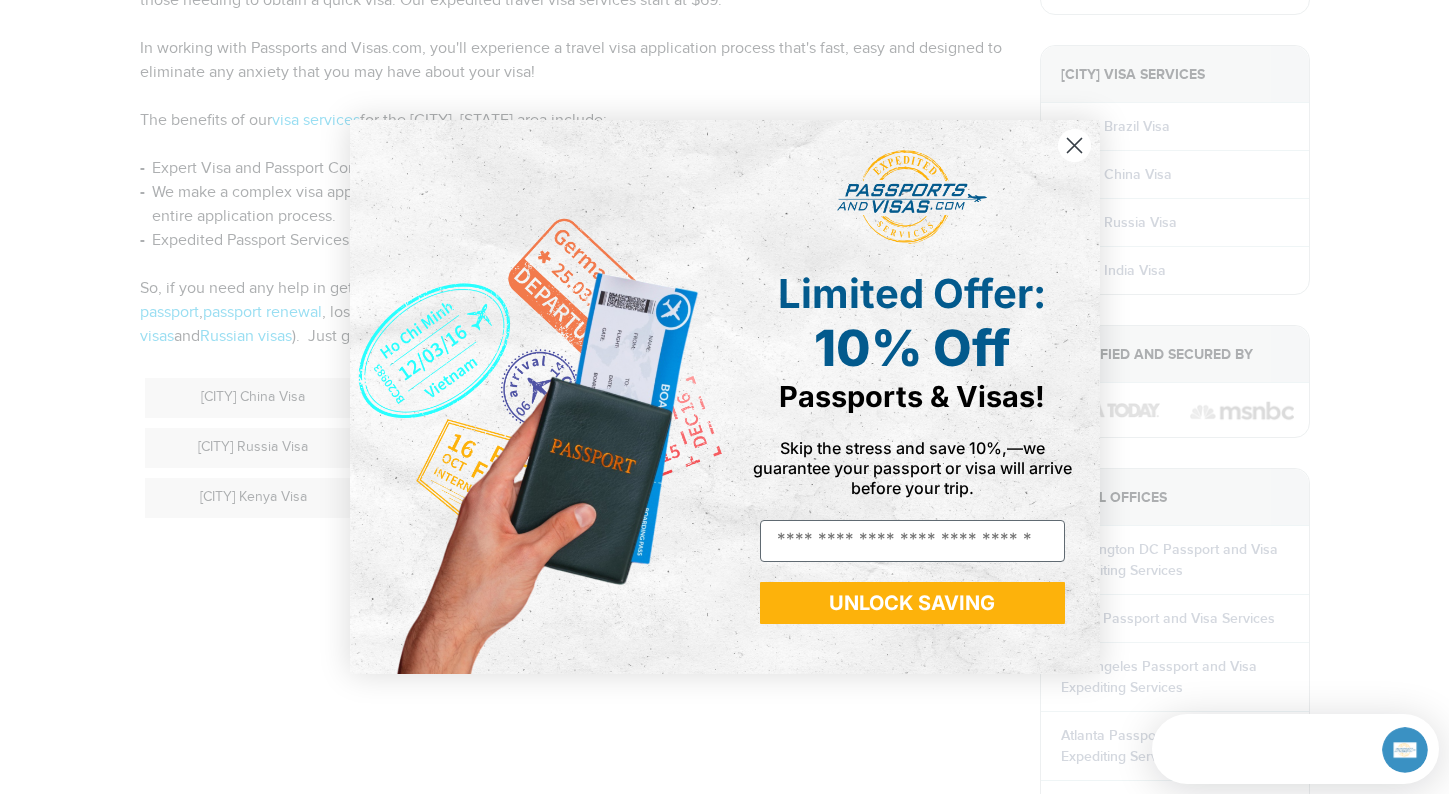 click 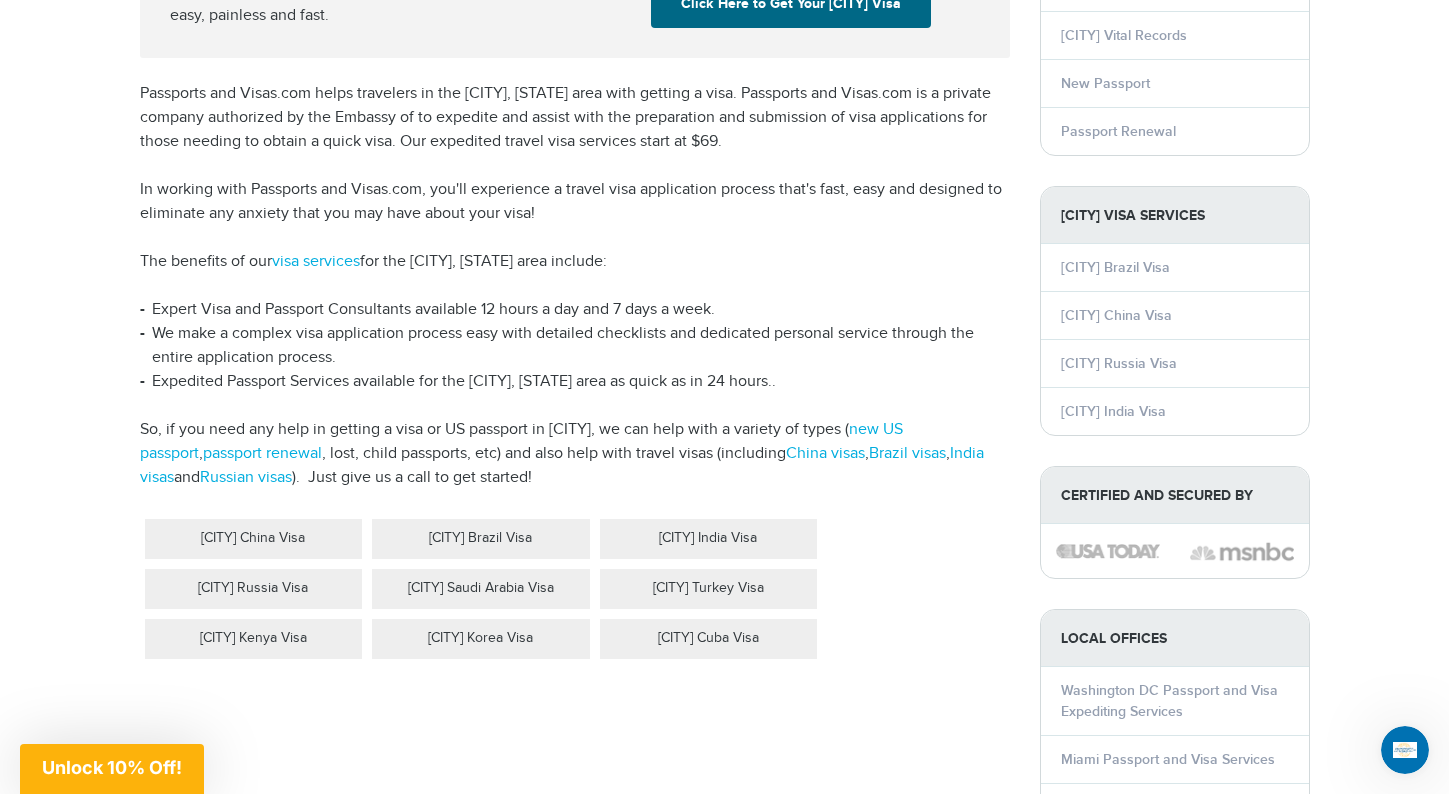 scroll, scrollTop: 447, scrollLeft: 0, axis: vertical 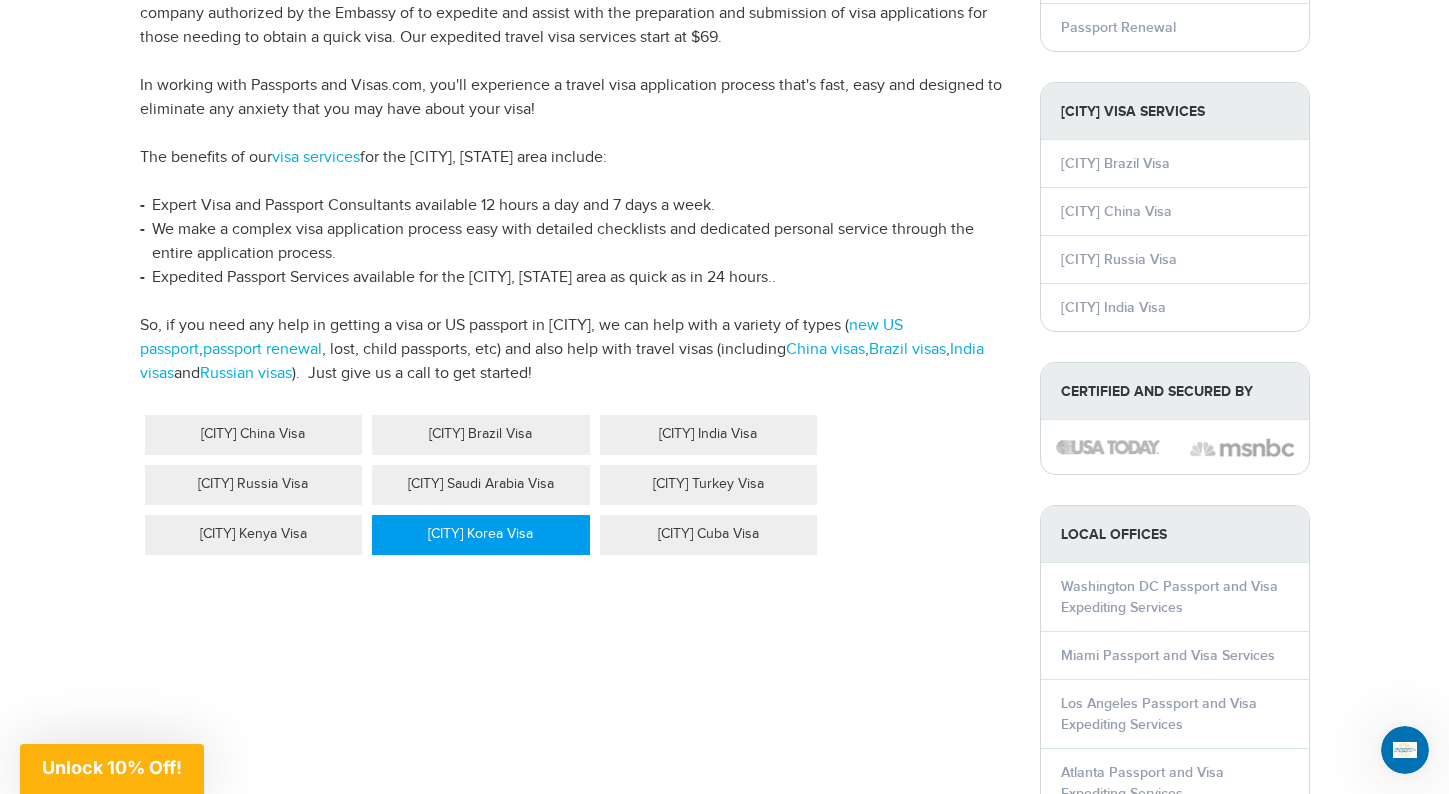 click on "Detroit Korea Visa" at bounding box center (481, 535) 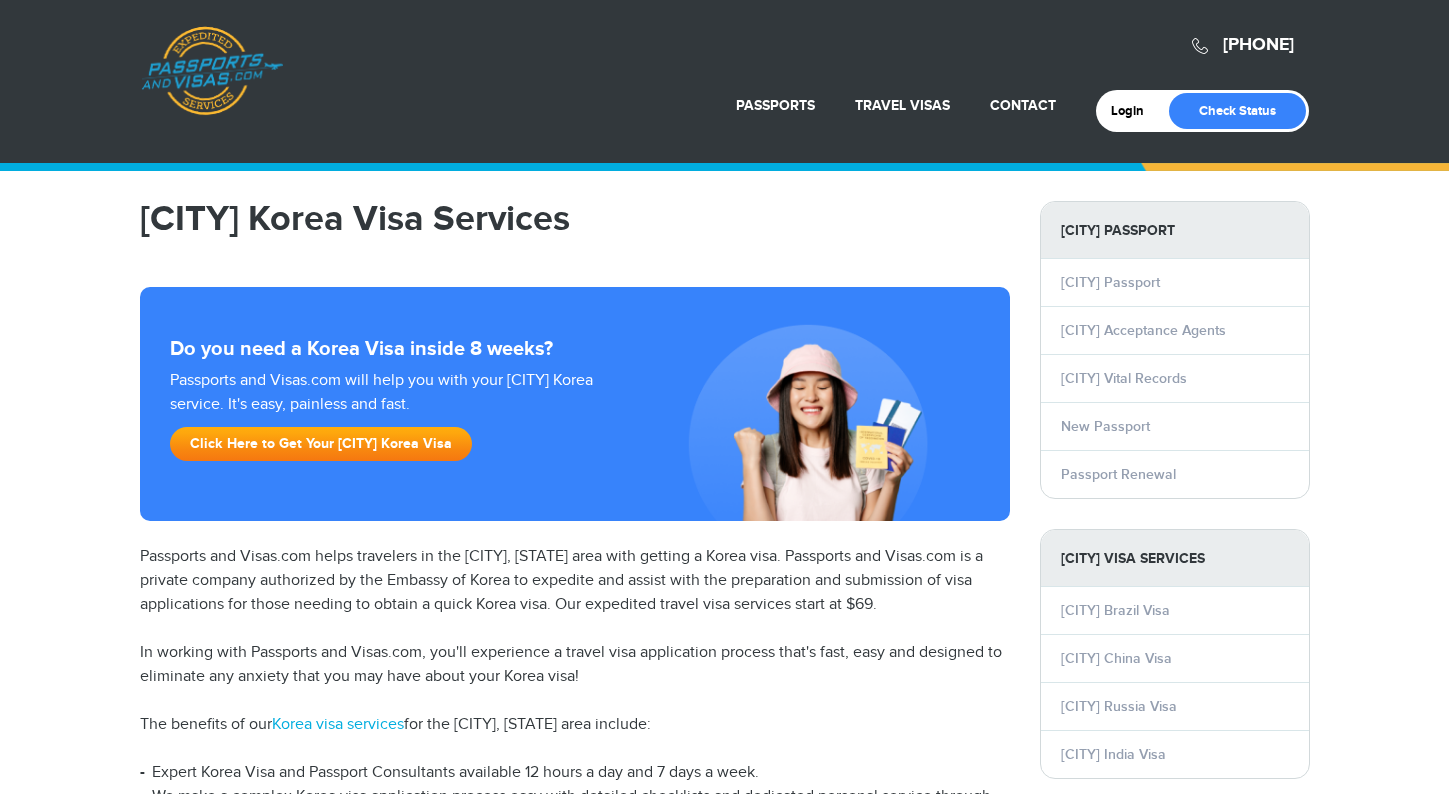 scroll, scrollTop: 0, scrollLeft: 0, axis: both 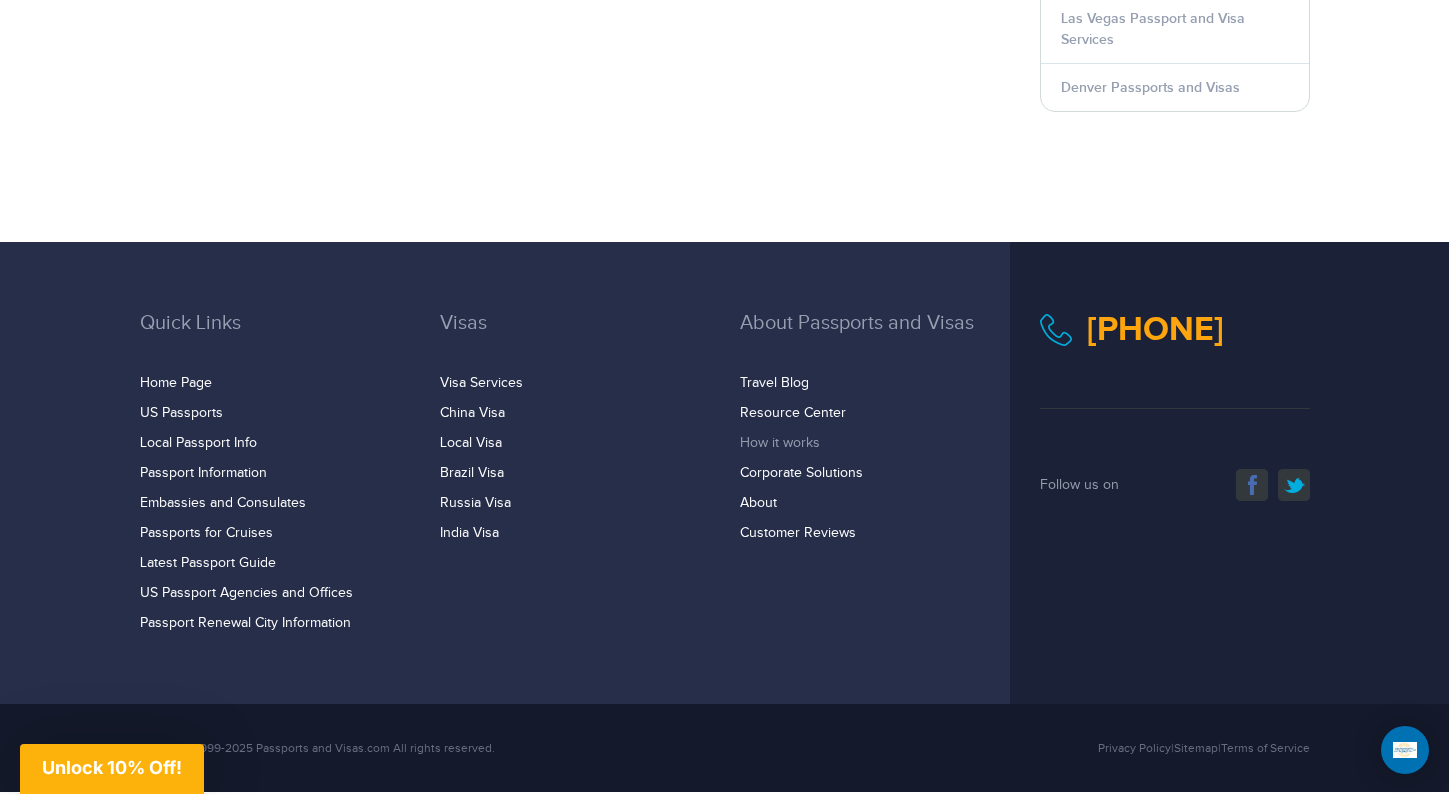 click on "How it works" at bounding box center (780, 443) 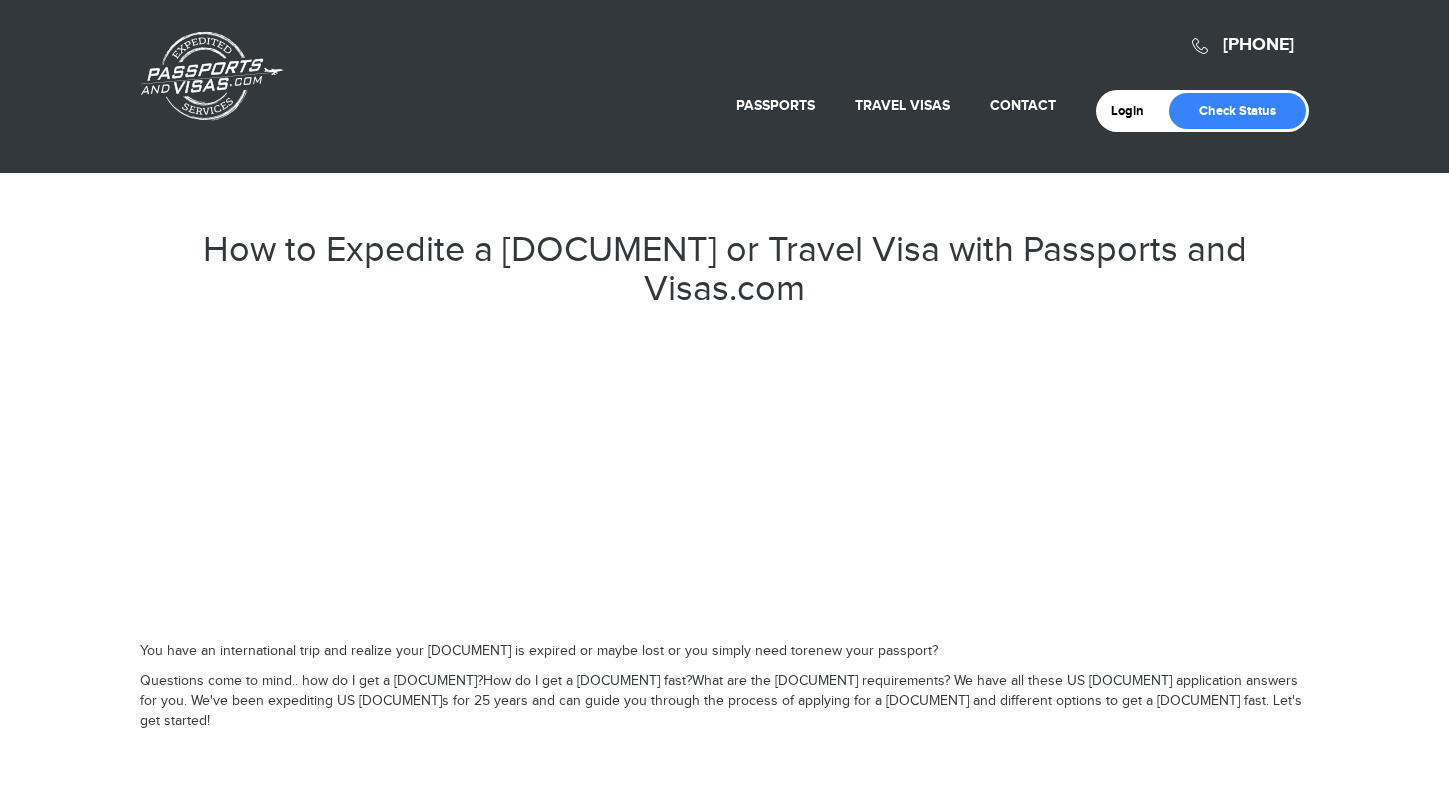 scroll, scrollTop: 0, scrollLeft: 0, axis: both 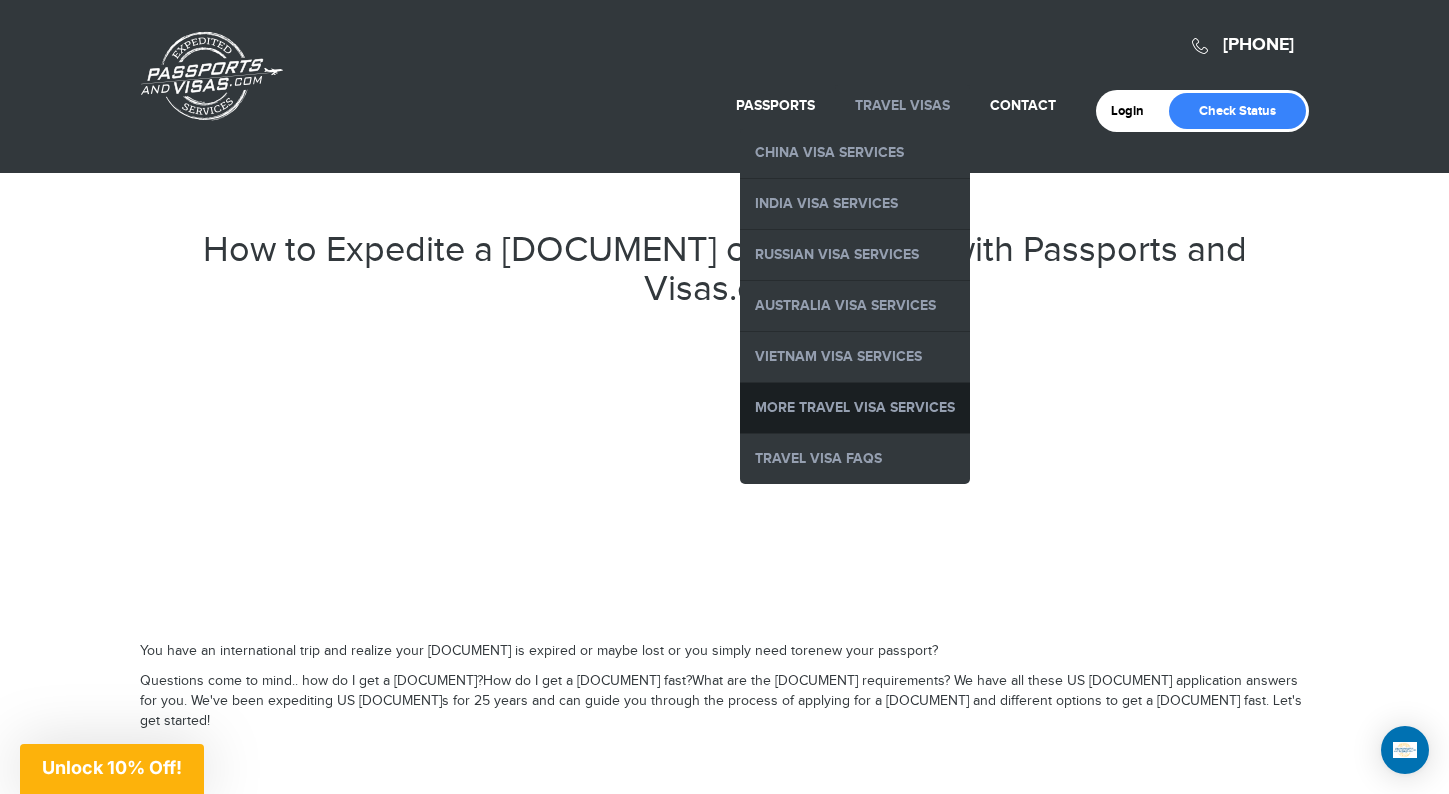 click on "More Travel Visa Services" at bounding box center (855, 408) 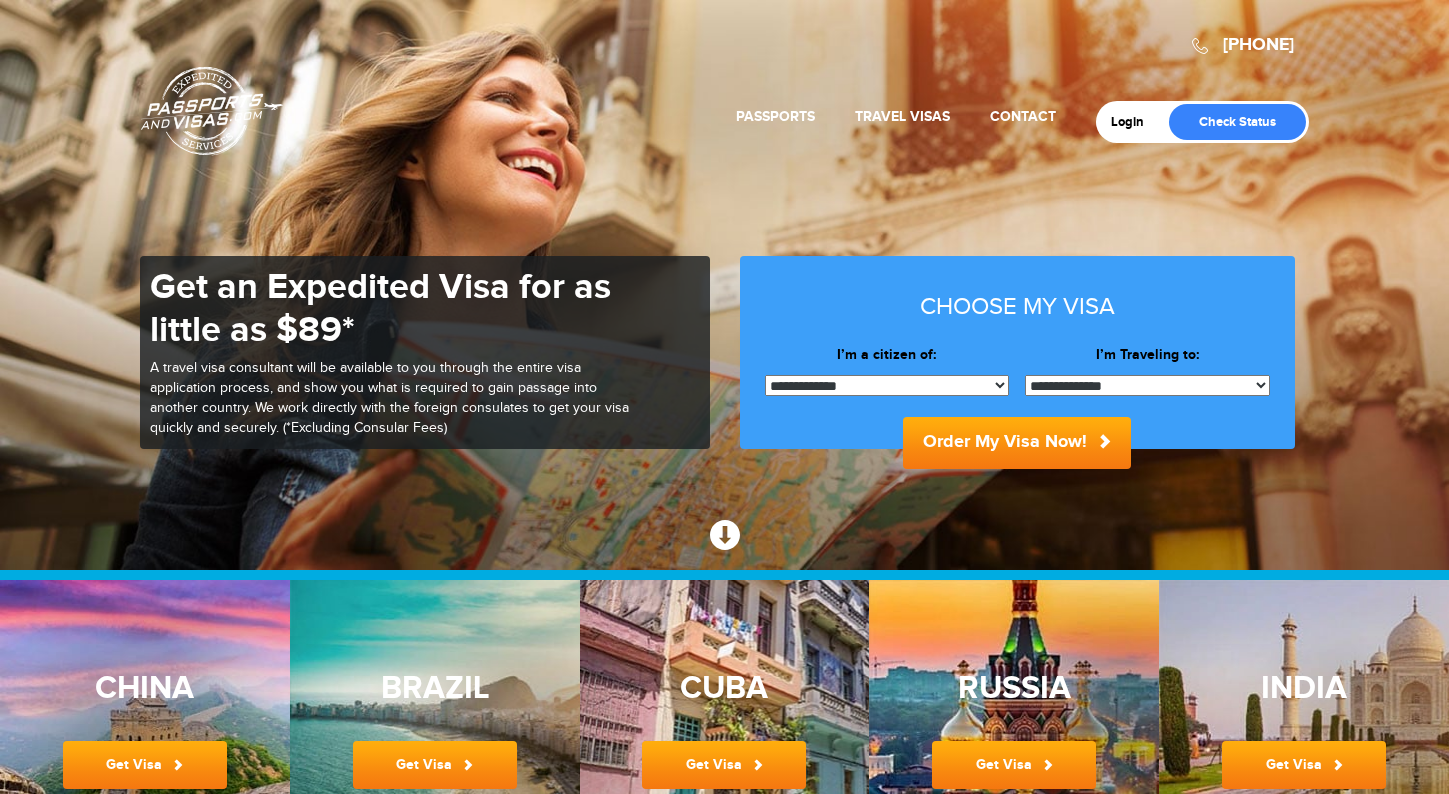 scroll, scrollTop: 0, scrollLeft: 0, axis: both 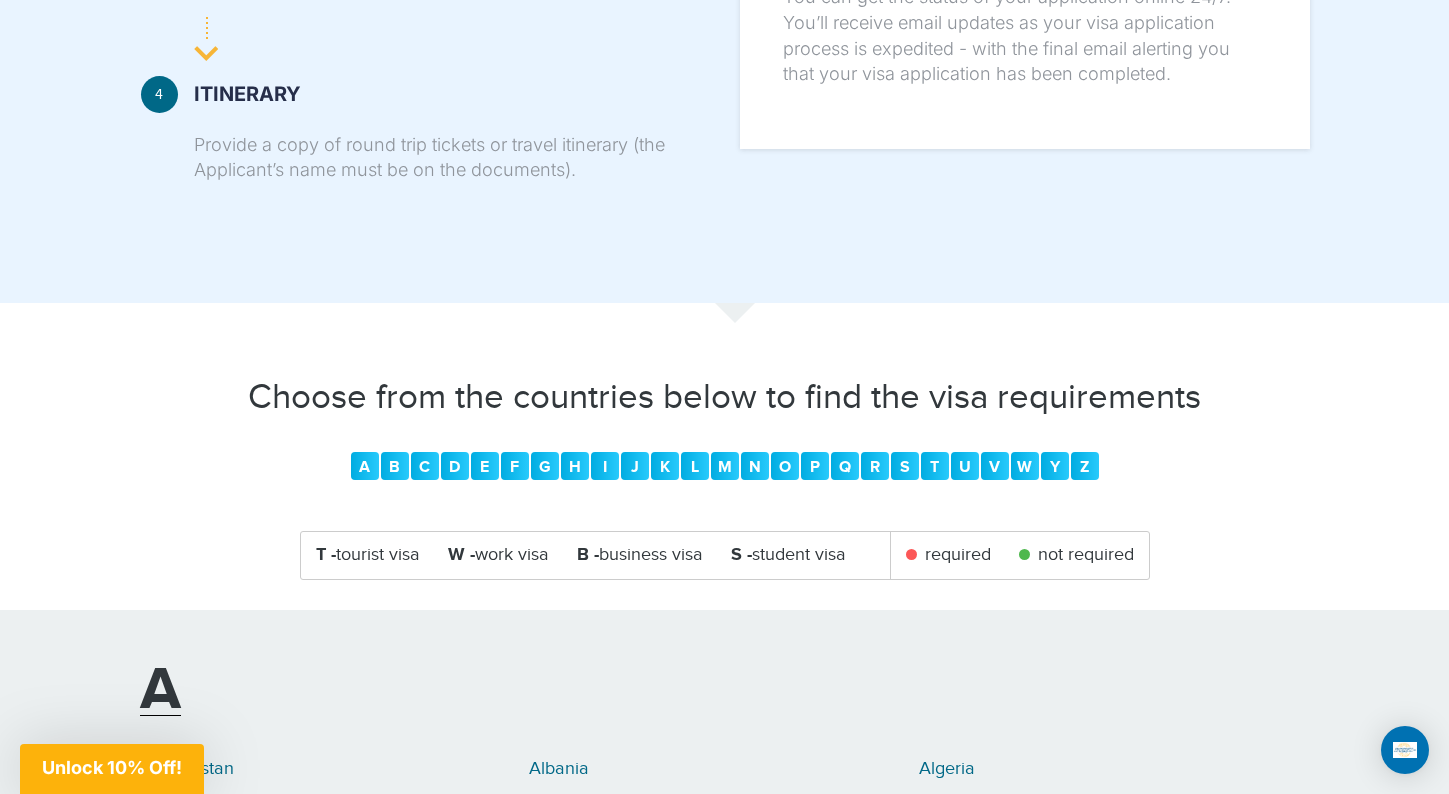 click on "K" at bounding box center [665, 466] 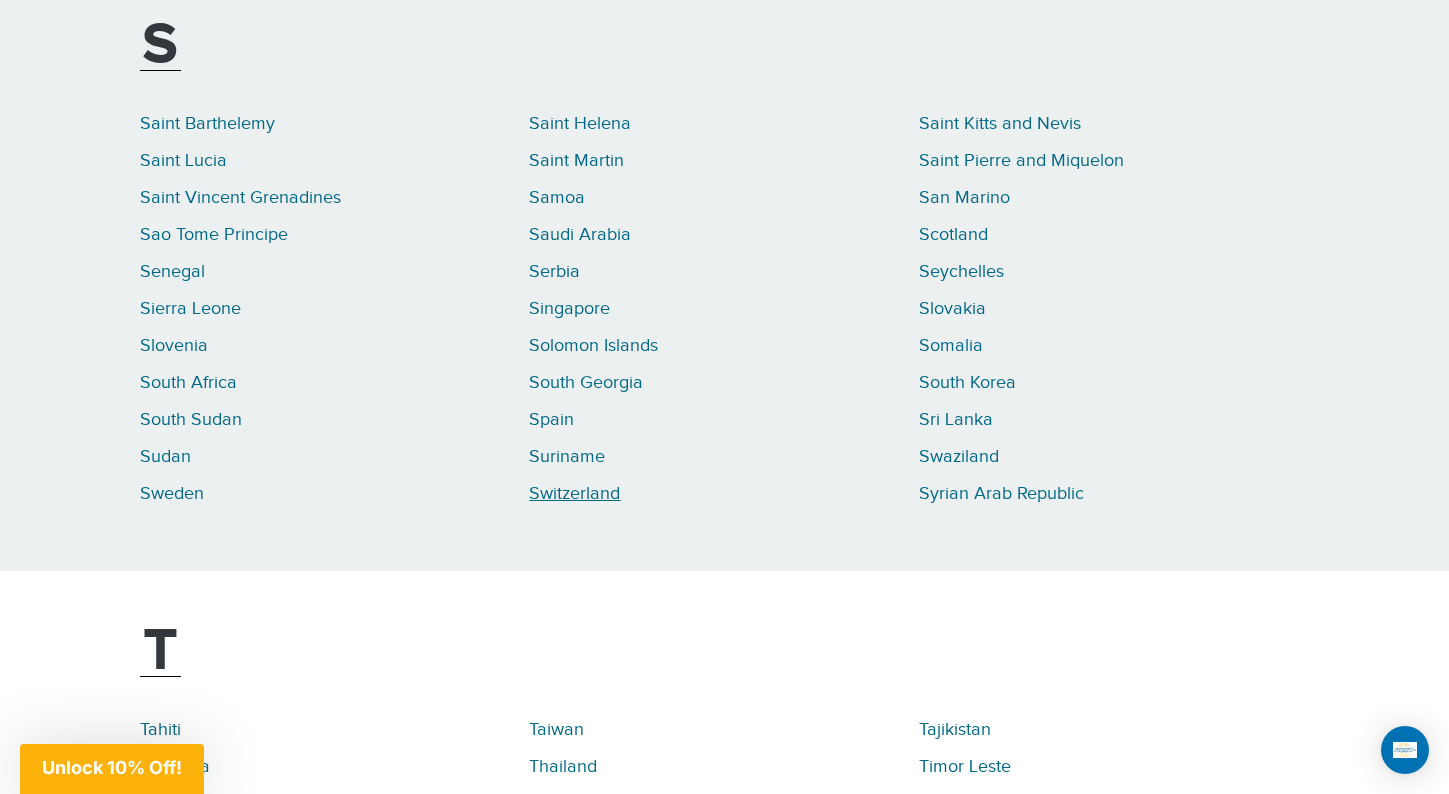 scroll, scrollTop: 8468, scrollLeft: 0, axis: vertical 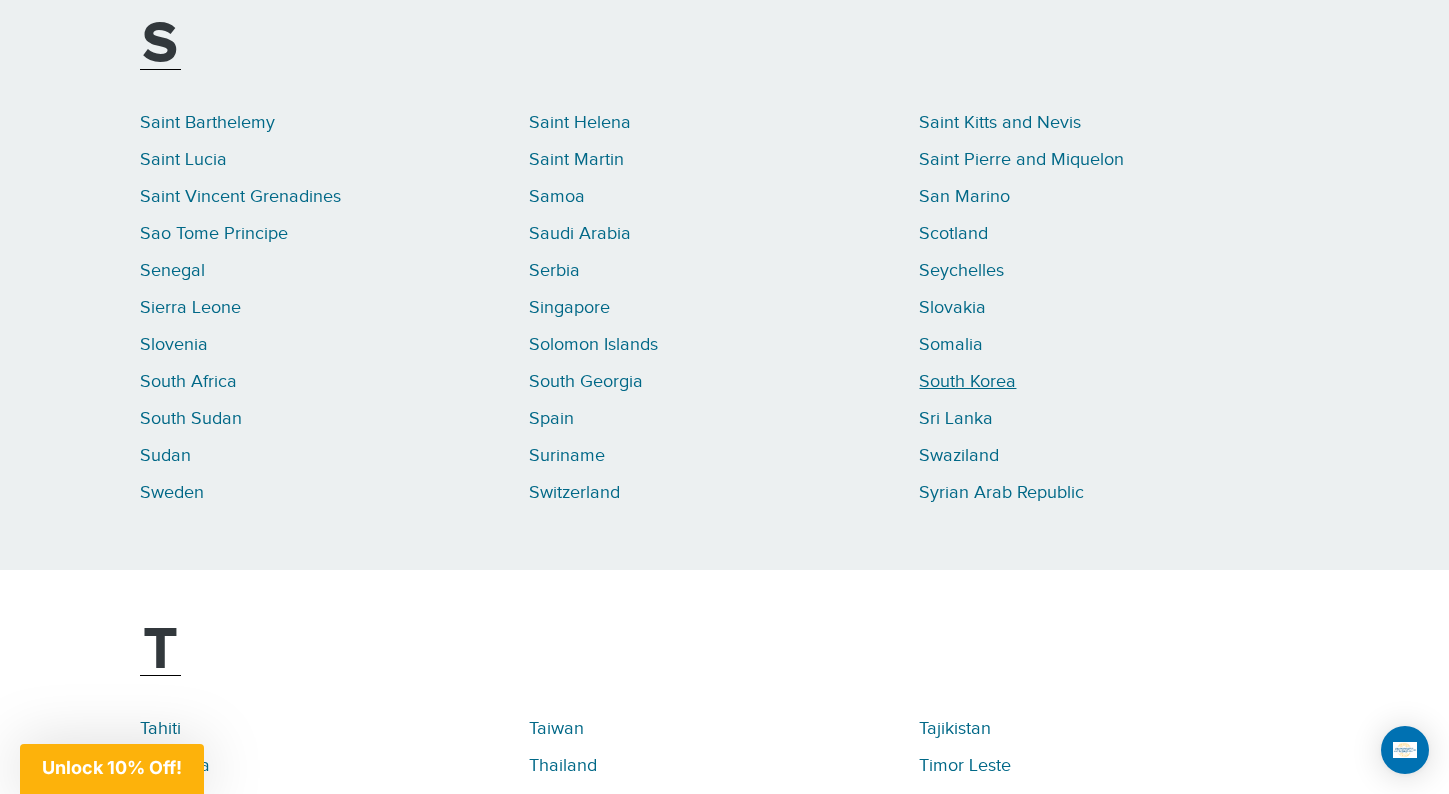 click on "South Korea" at bounding box center (967, 381) 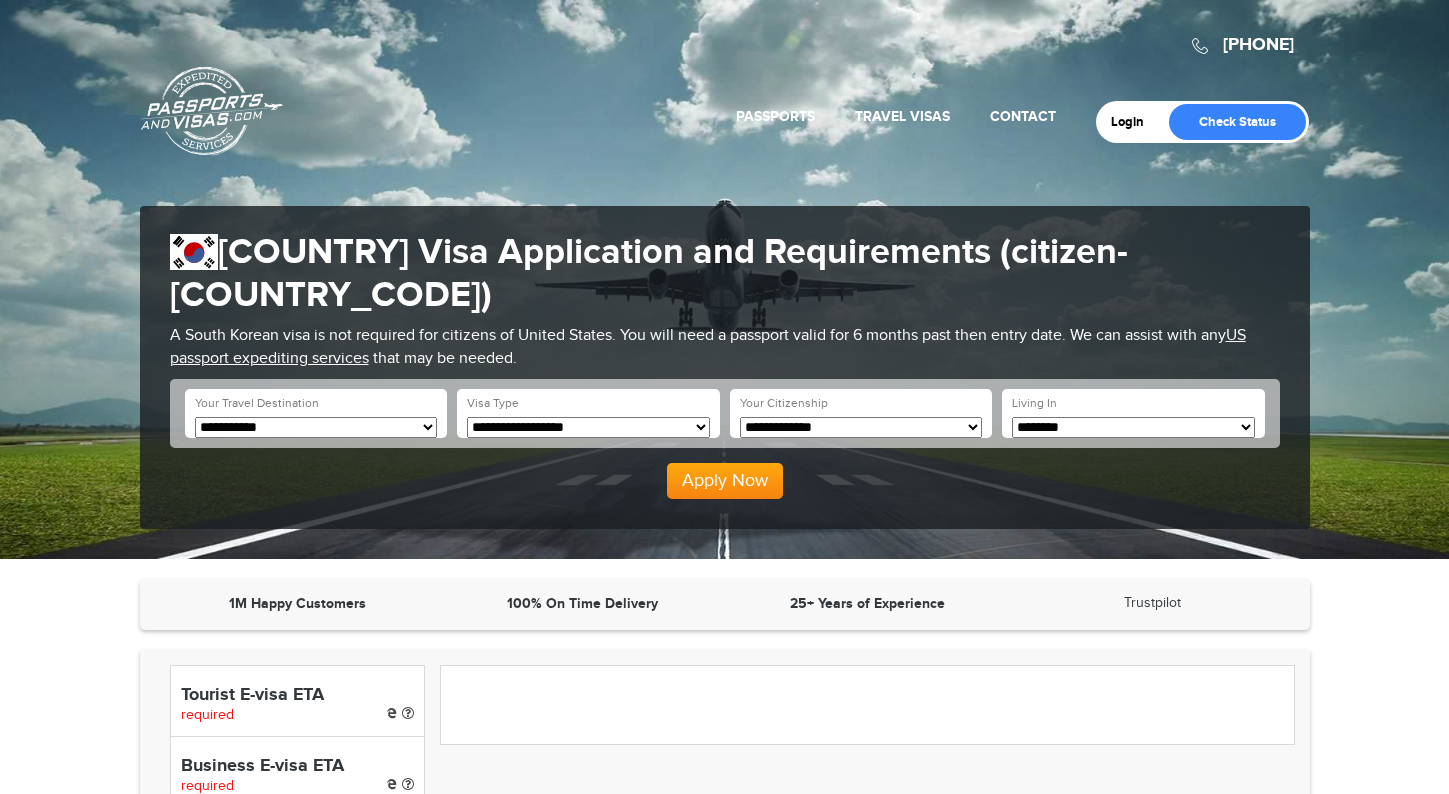 scroll, scrollTop: 0, scrollLeft: 0, axis: both 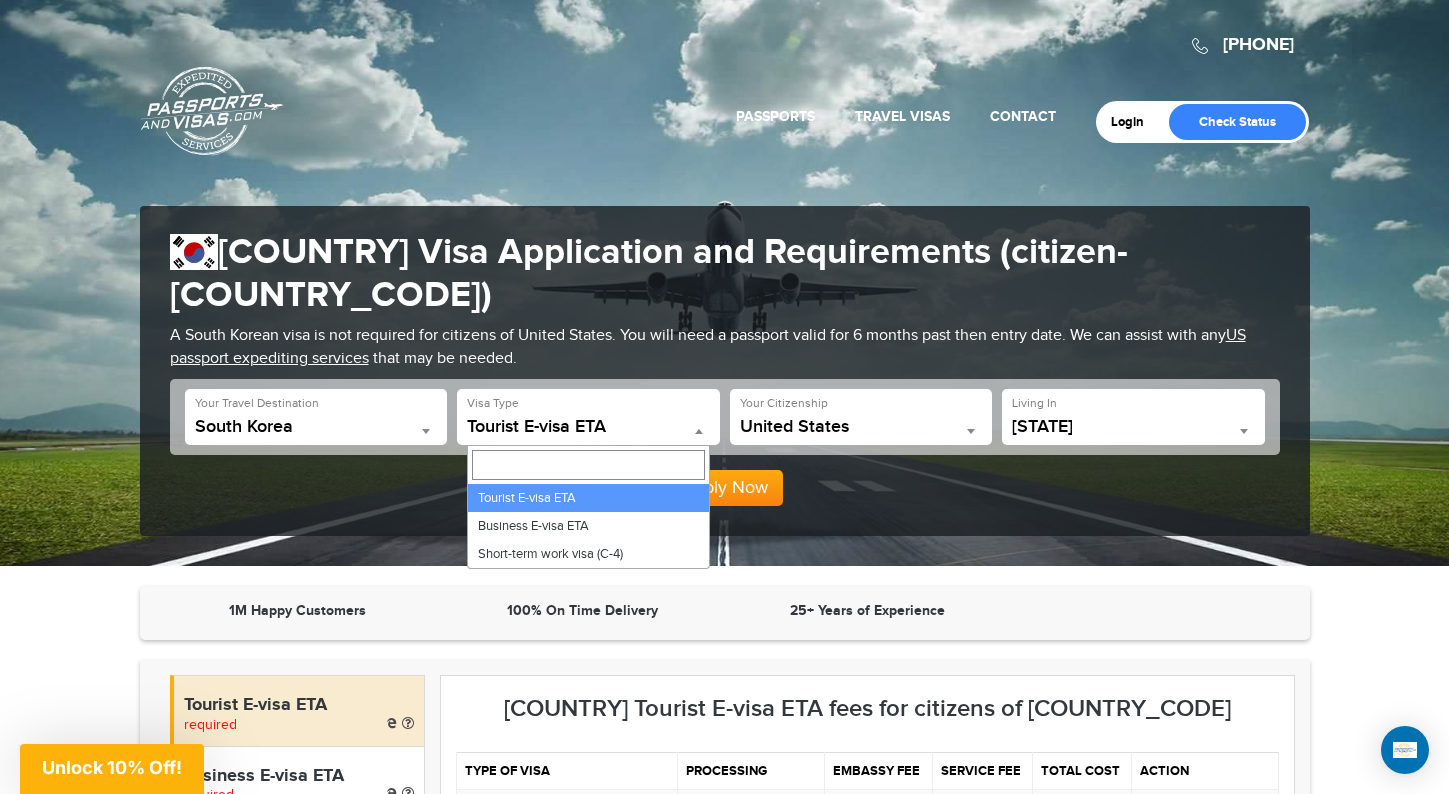 click on "Tourist E-visa ETA" at bounding box center [588, 427] 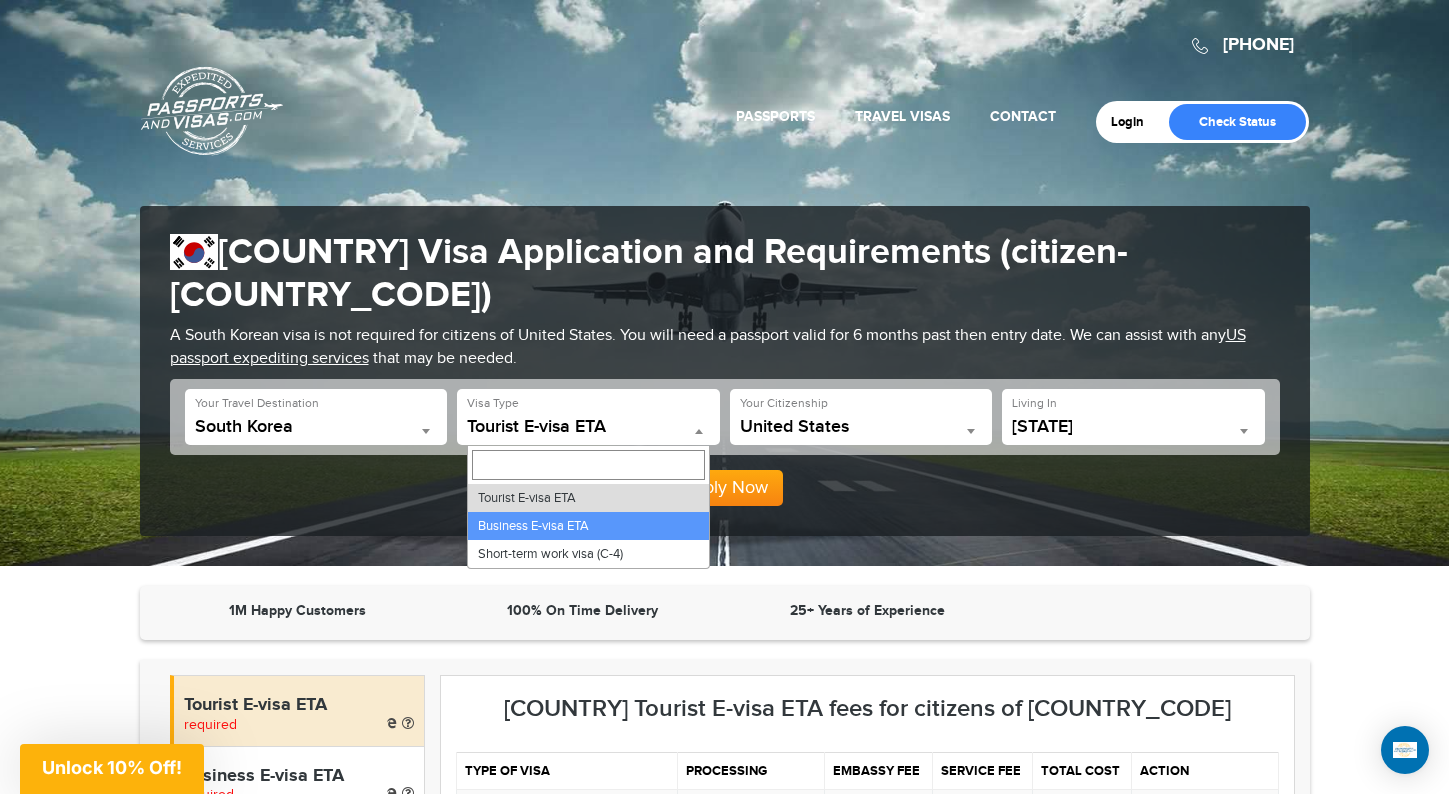 select on "*****" 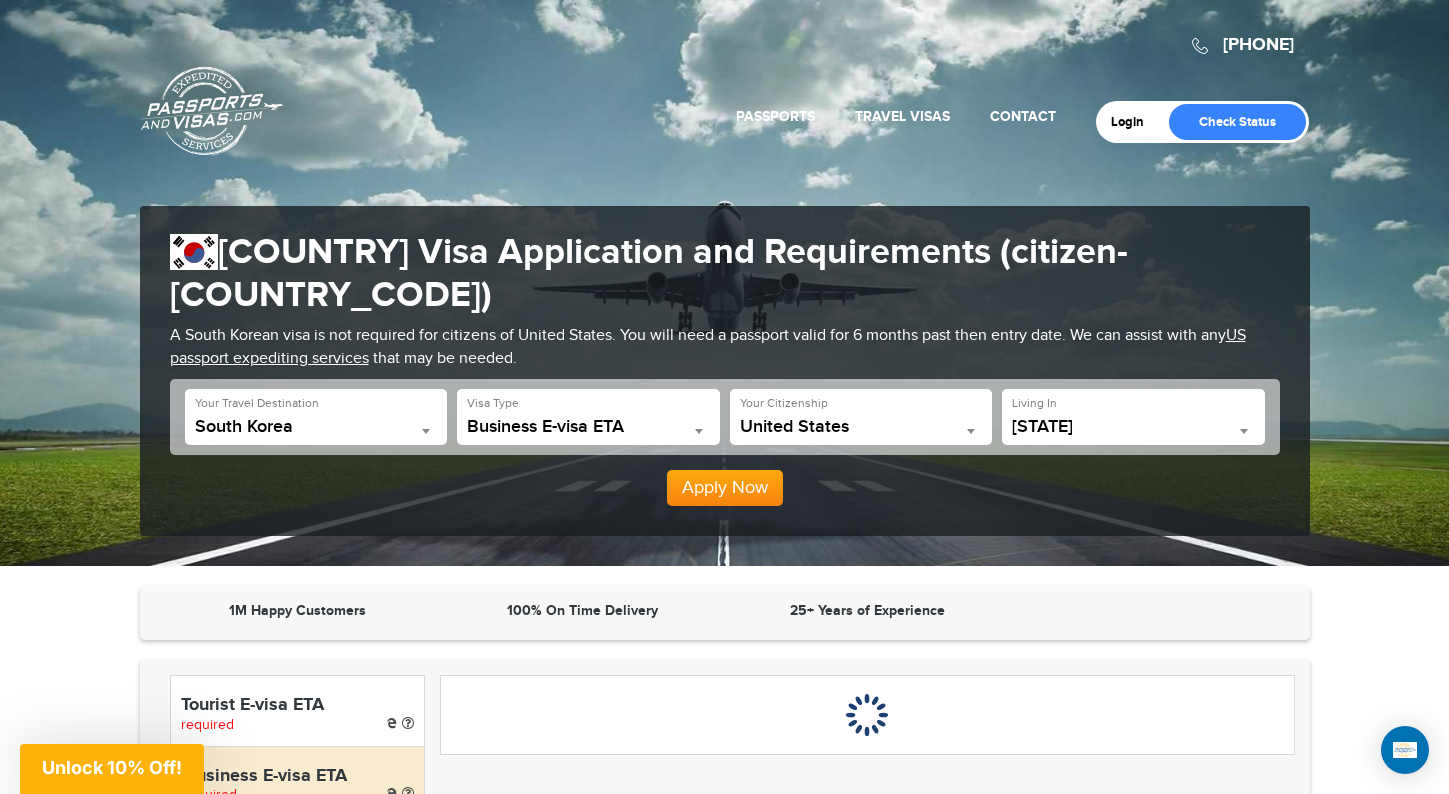 click on "Your Citizenship" at bounding box center [784, 403] 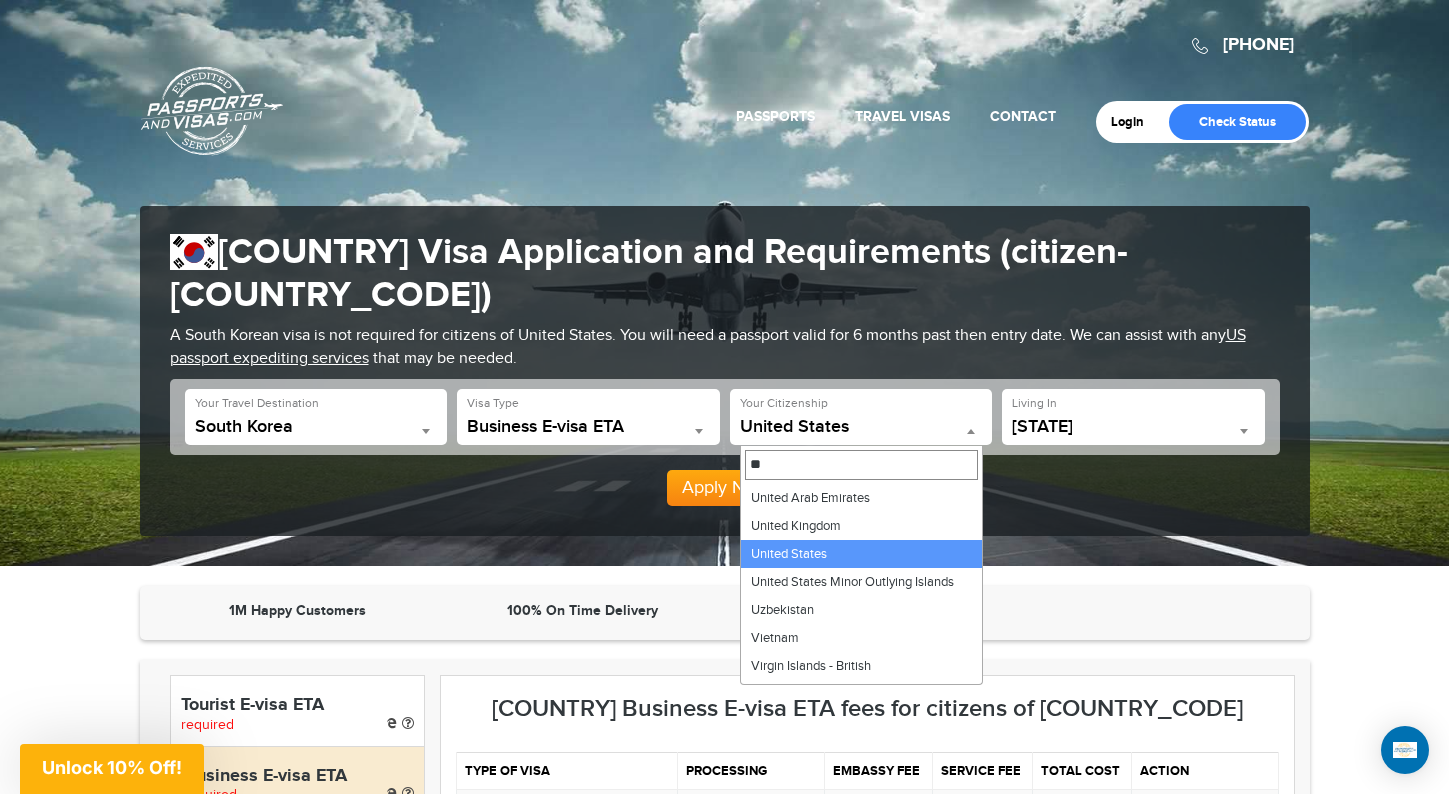 scroll, scrollTop: 0, scrollLeft: 0, axis: both 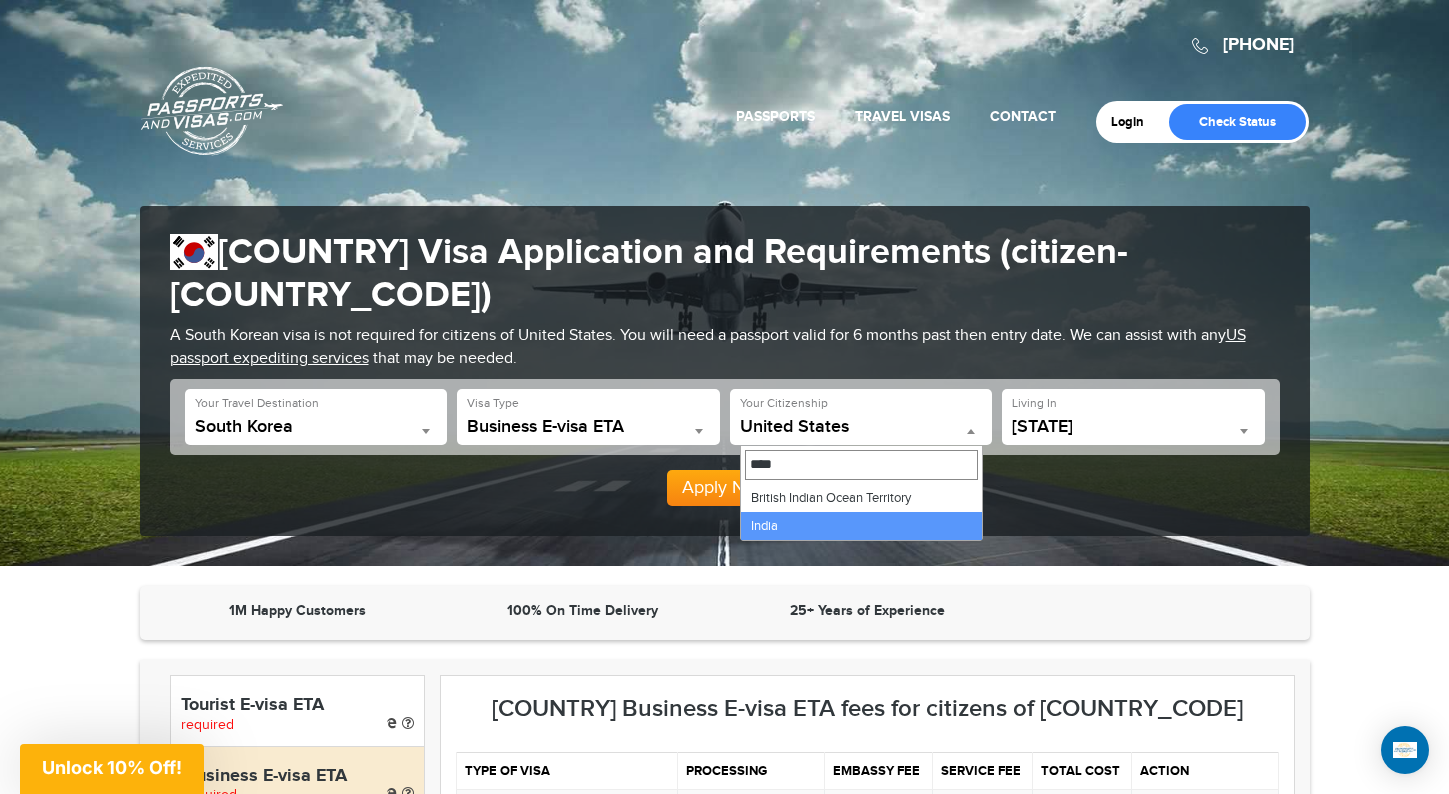 type on "****" 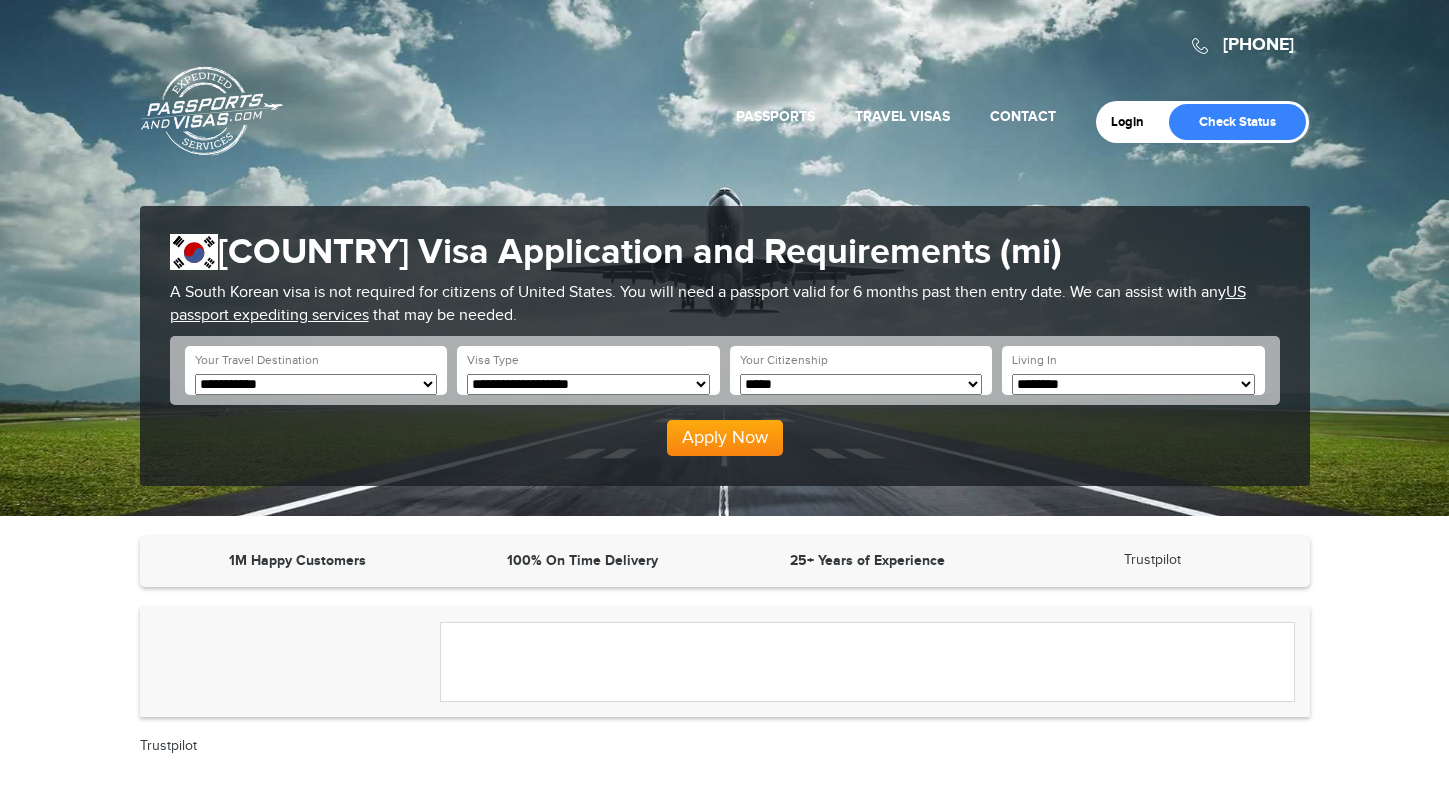 scroll, scrollTop: 0, scrollLeft: 0, axis: both 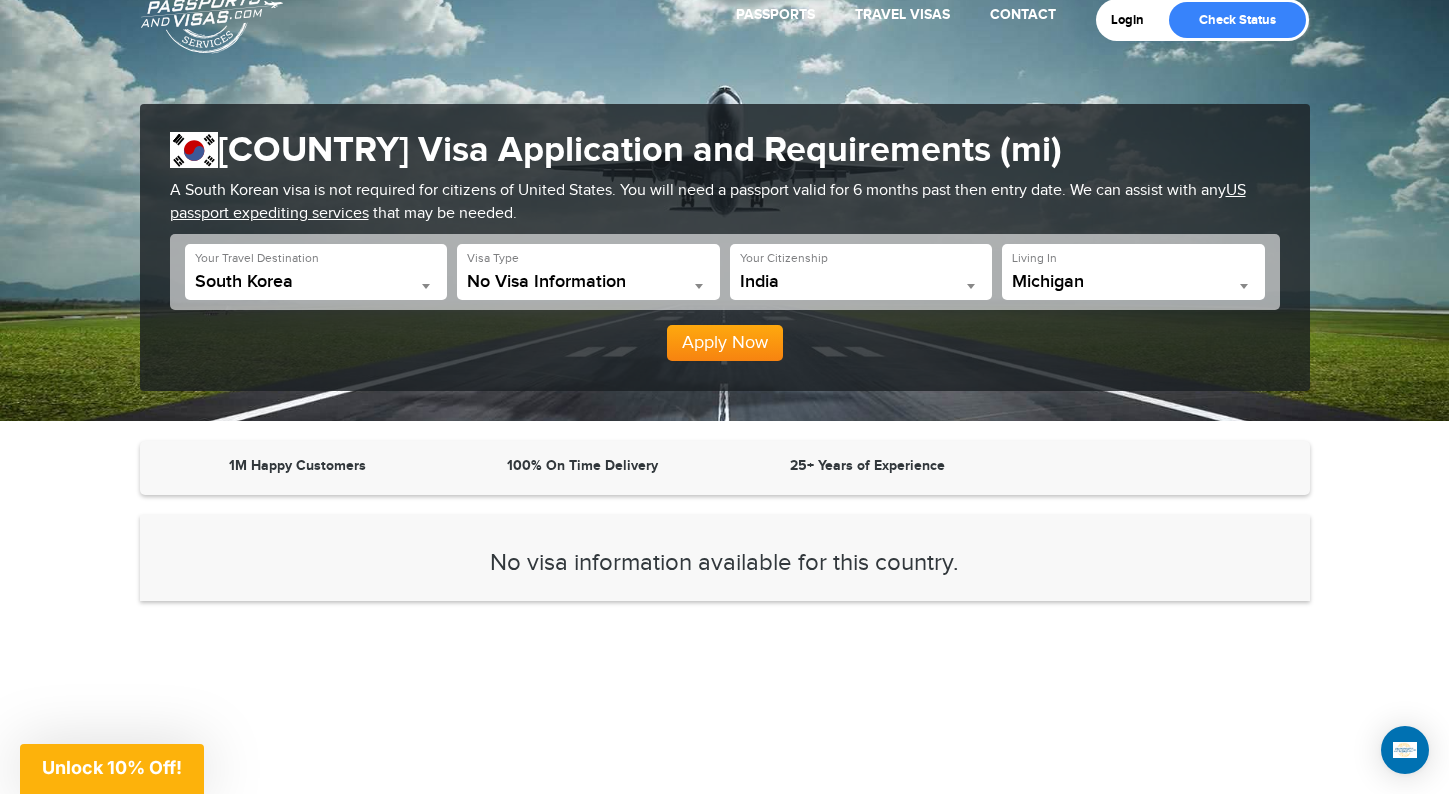 click on "**********" at bounding box center [588, 272] 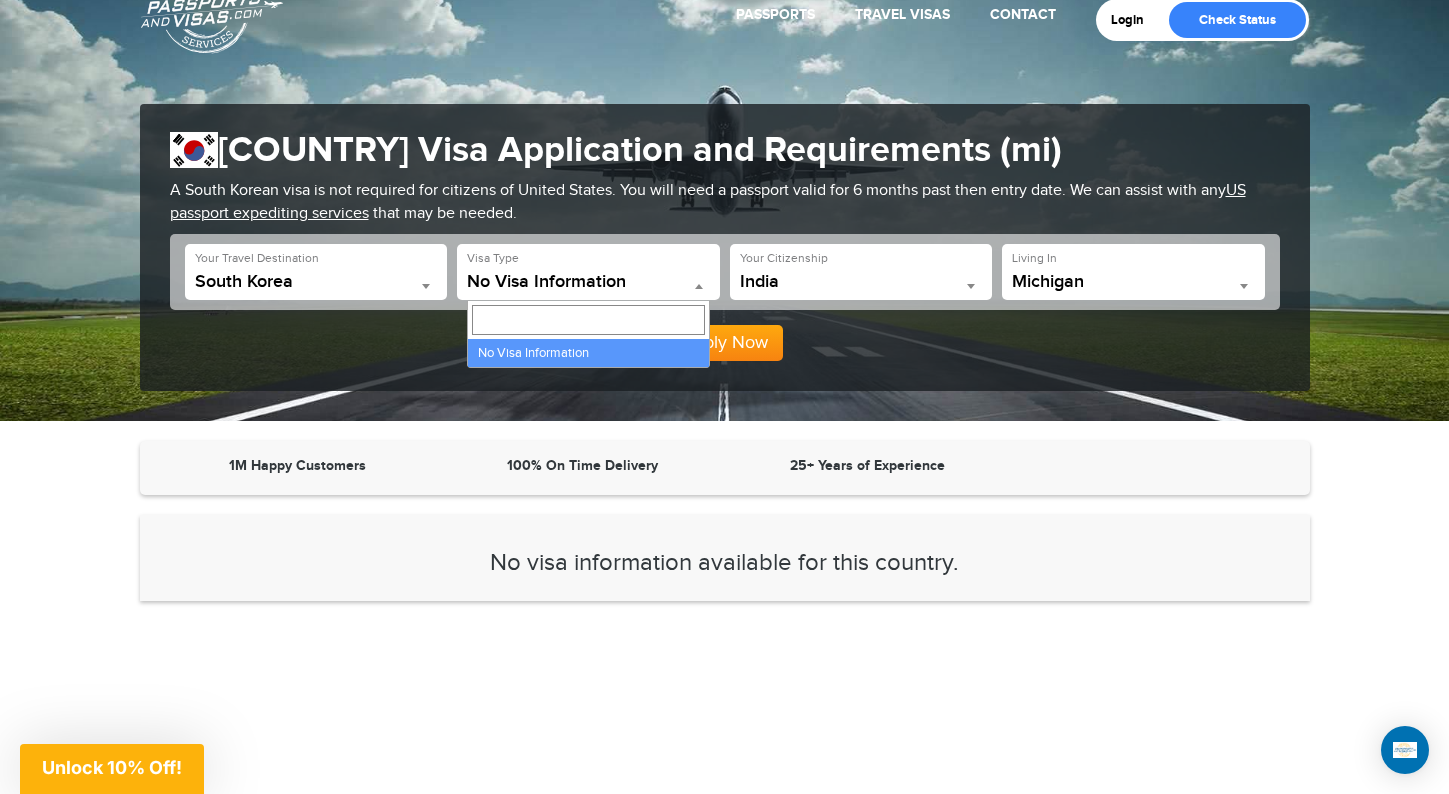 click on "**********" at bounding box center (588, 272) 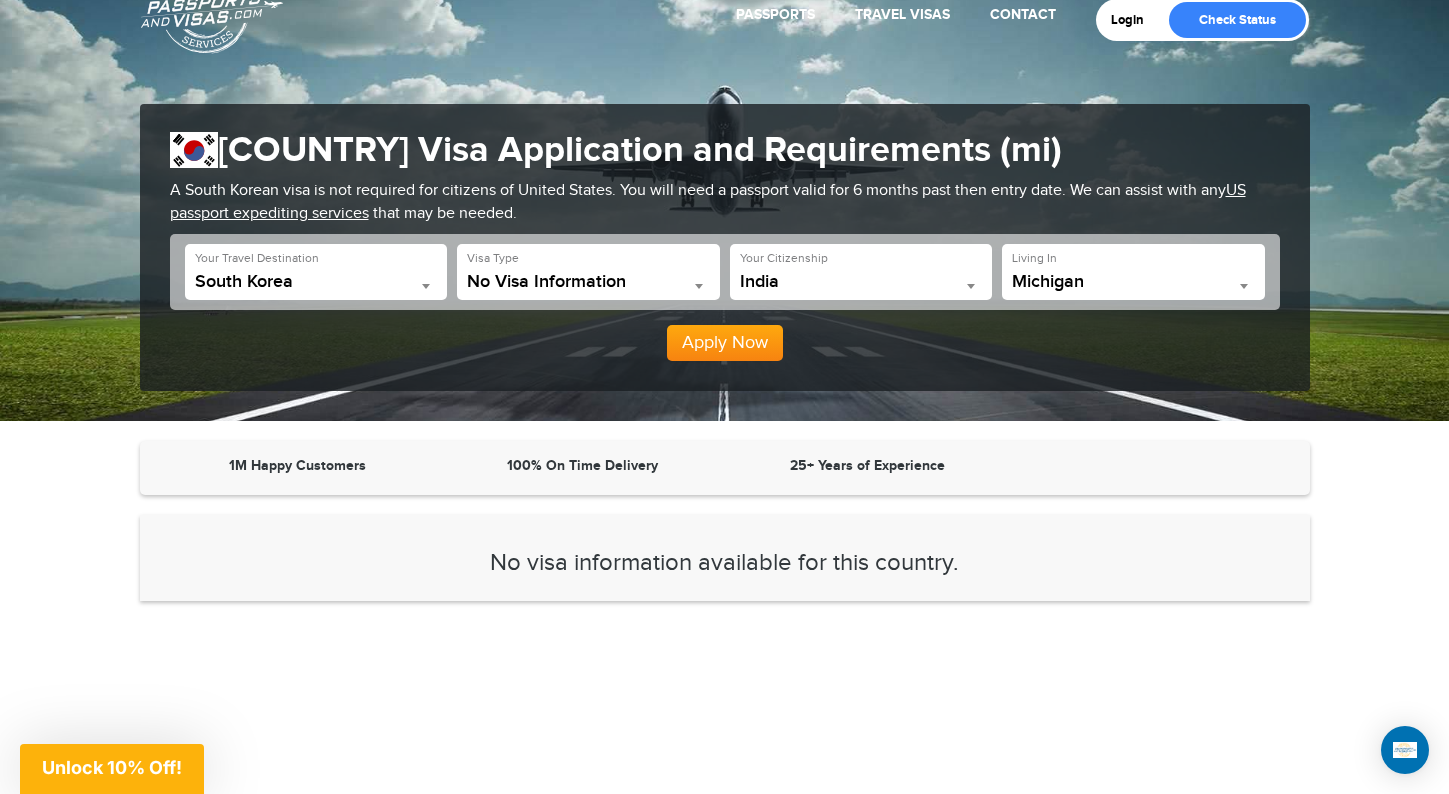 click on "No Visa Information" at bounding box center [588, 282] 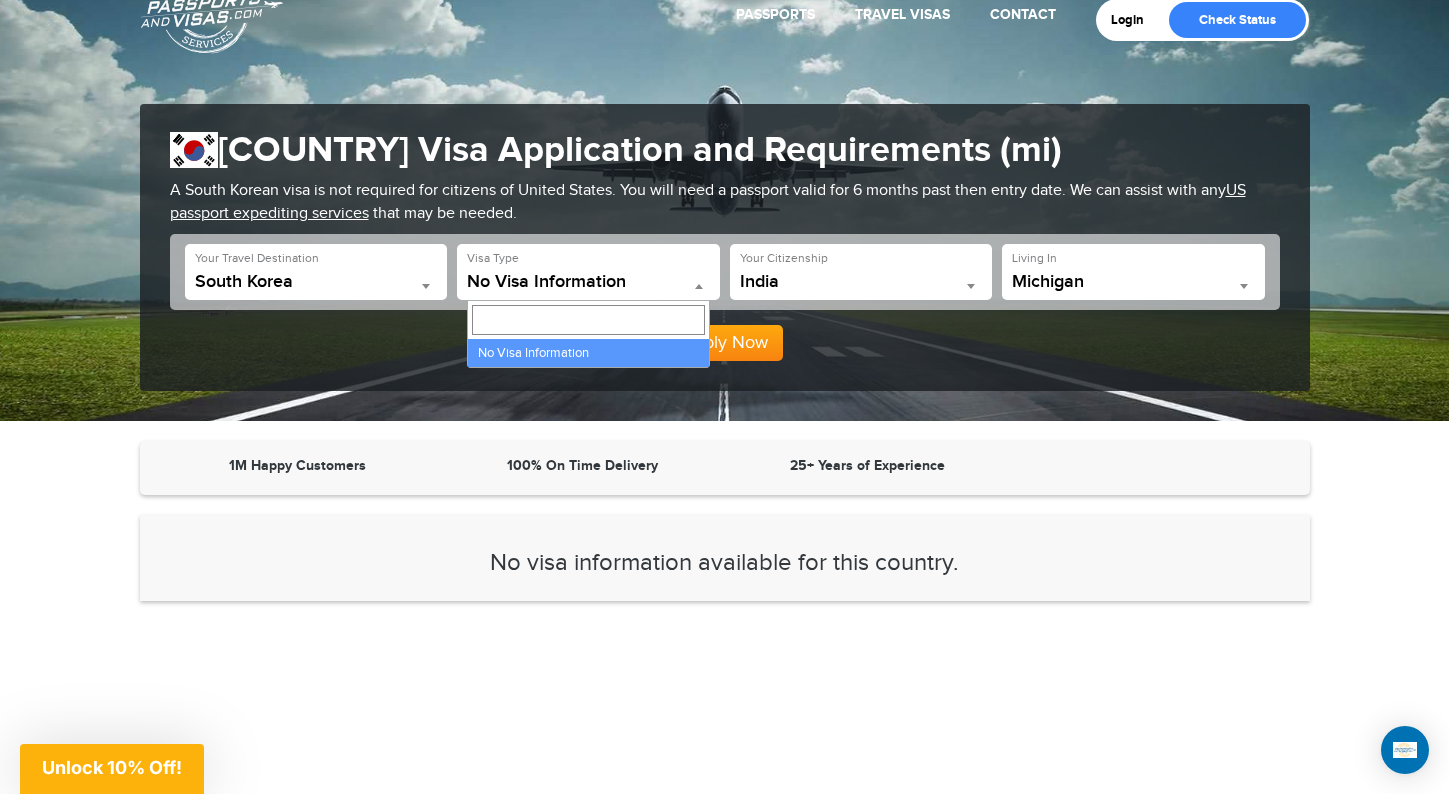 click at bounding box center (588, 320) 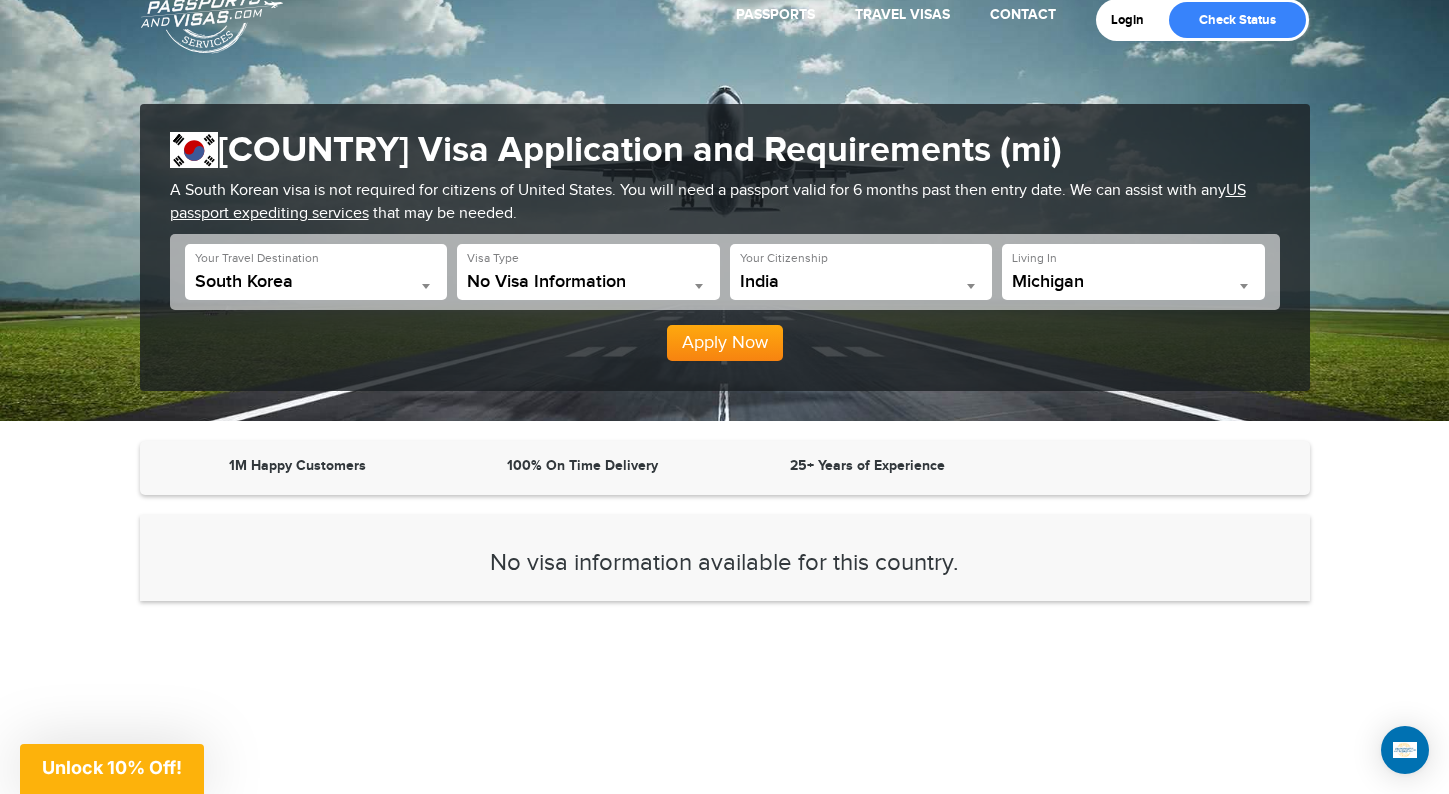 click on "Apply Now" at bounding box center [725, 343] 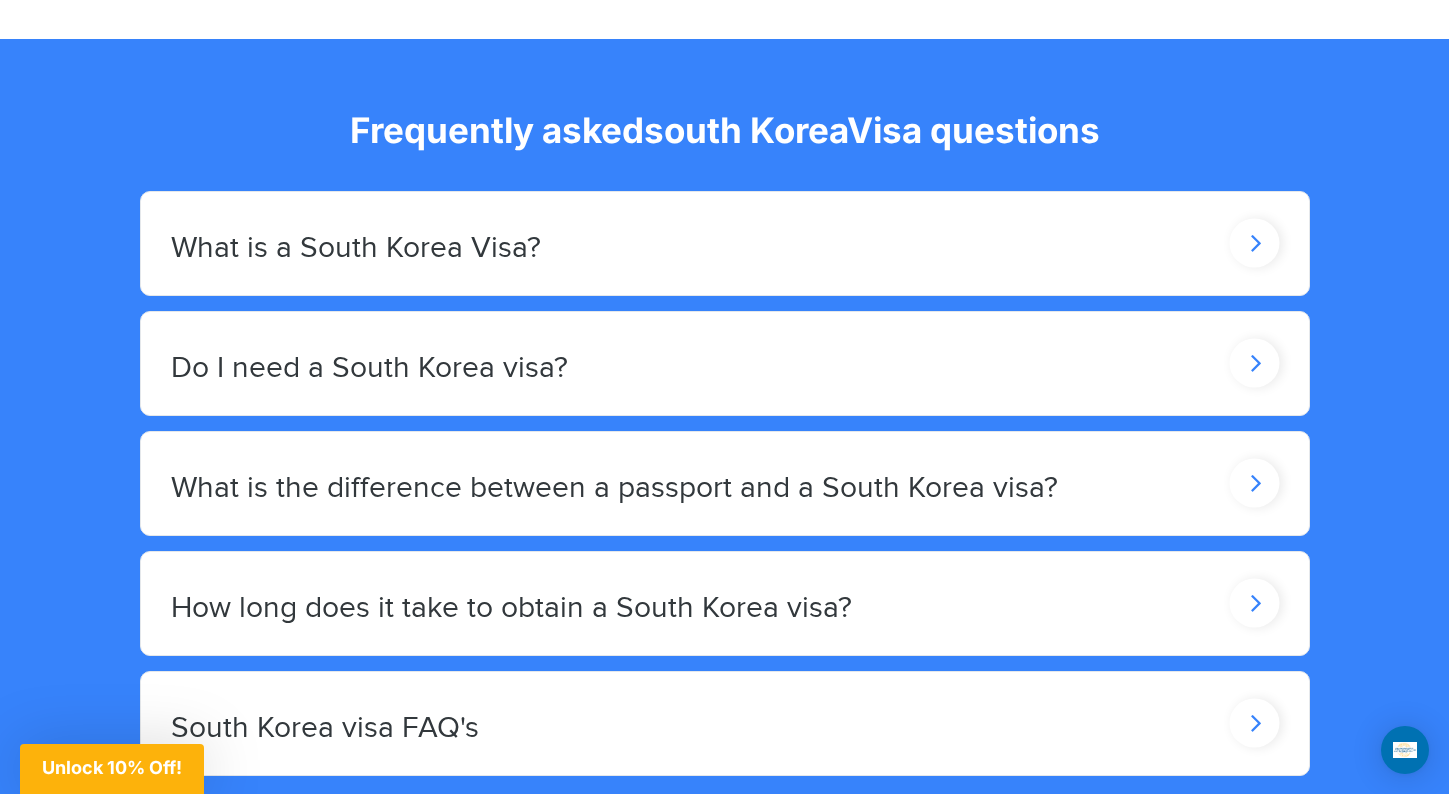 scroll, scrollTop: 1549, scrollLeft: 0, axis: vertical 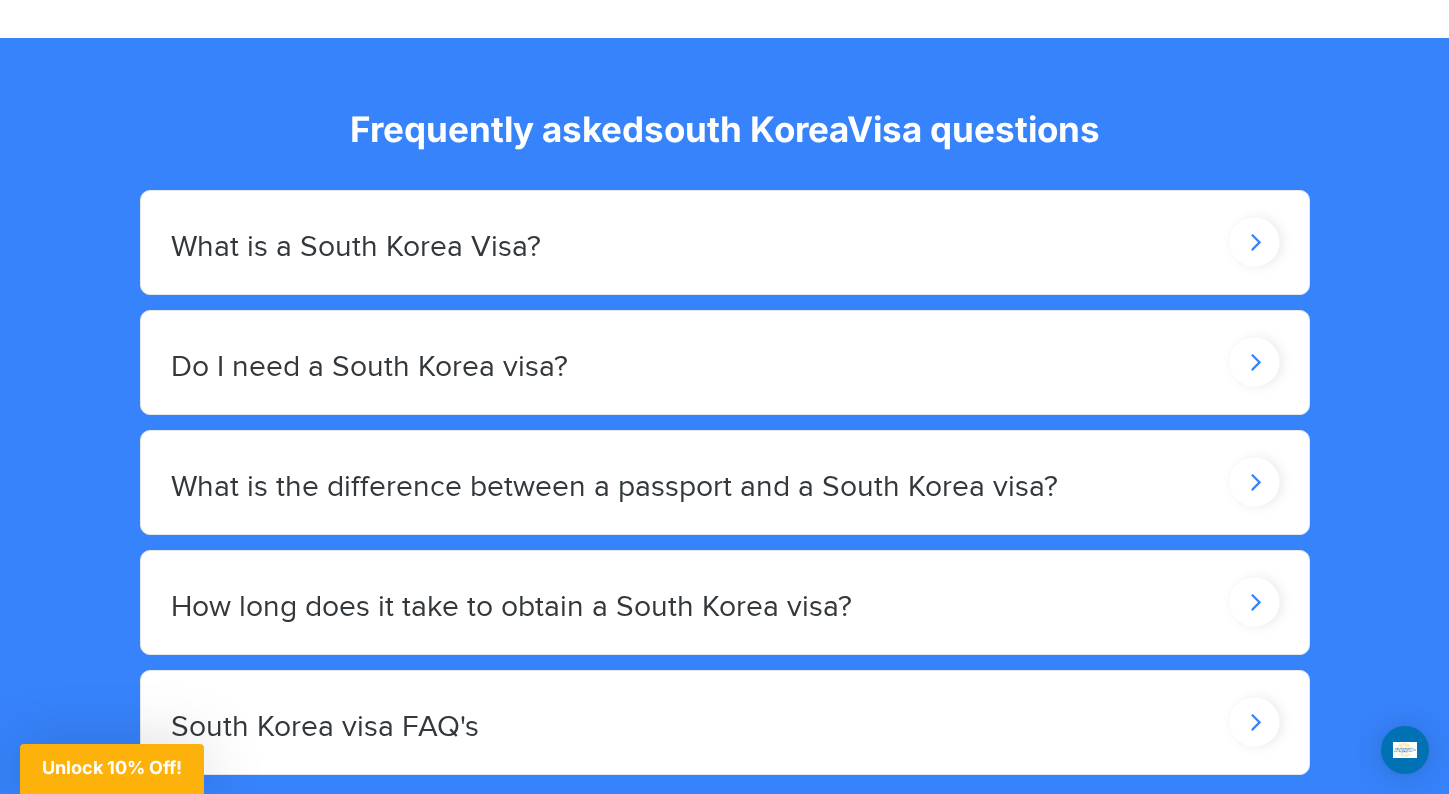 click on "What is a South Korea Visa?" at bounding box center [725, 242] 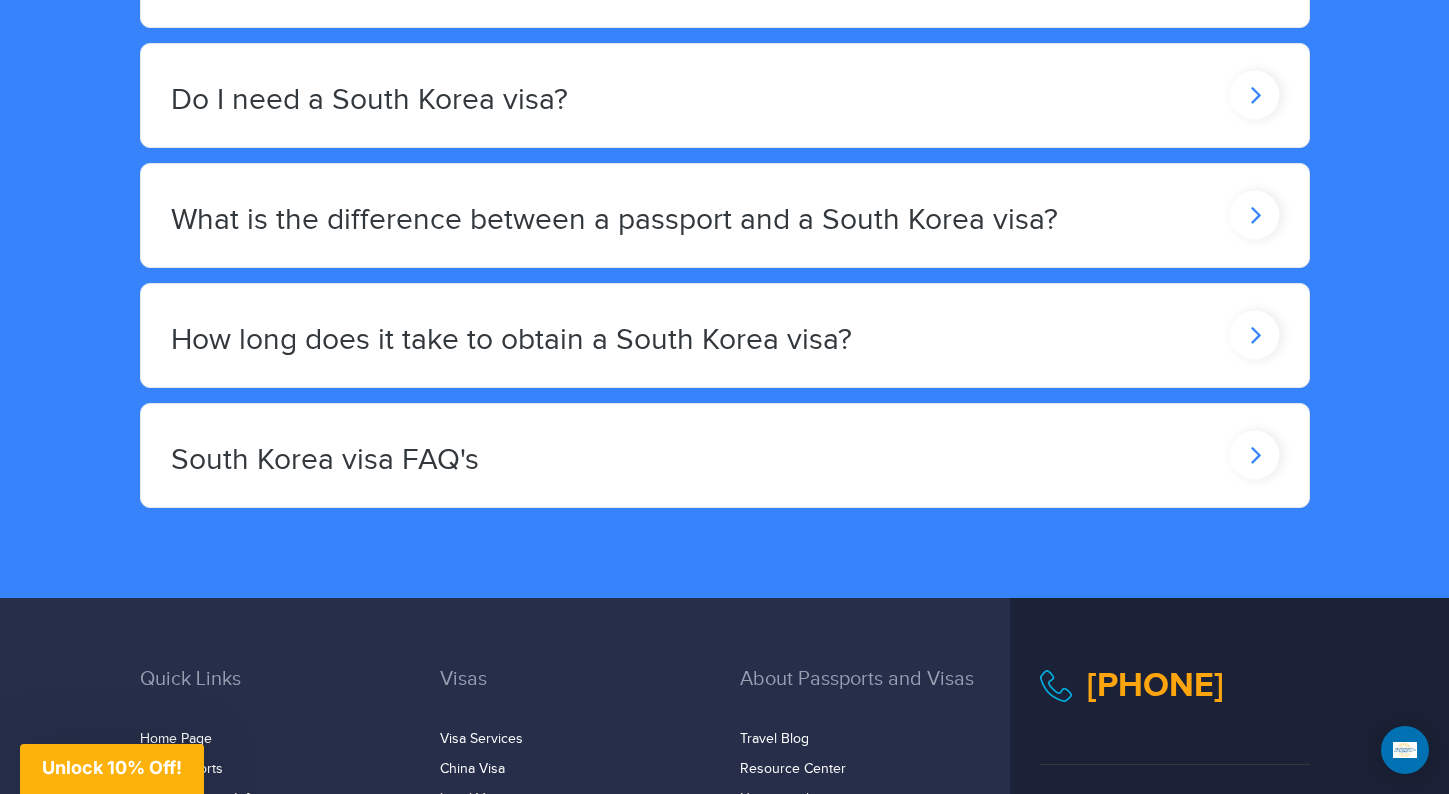 scroll, scrollTop: 1927, scrollLeft: 0, axis: vertical 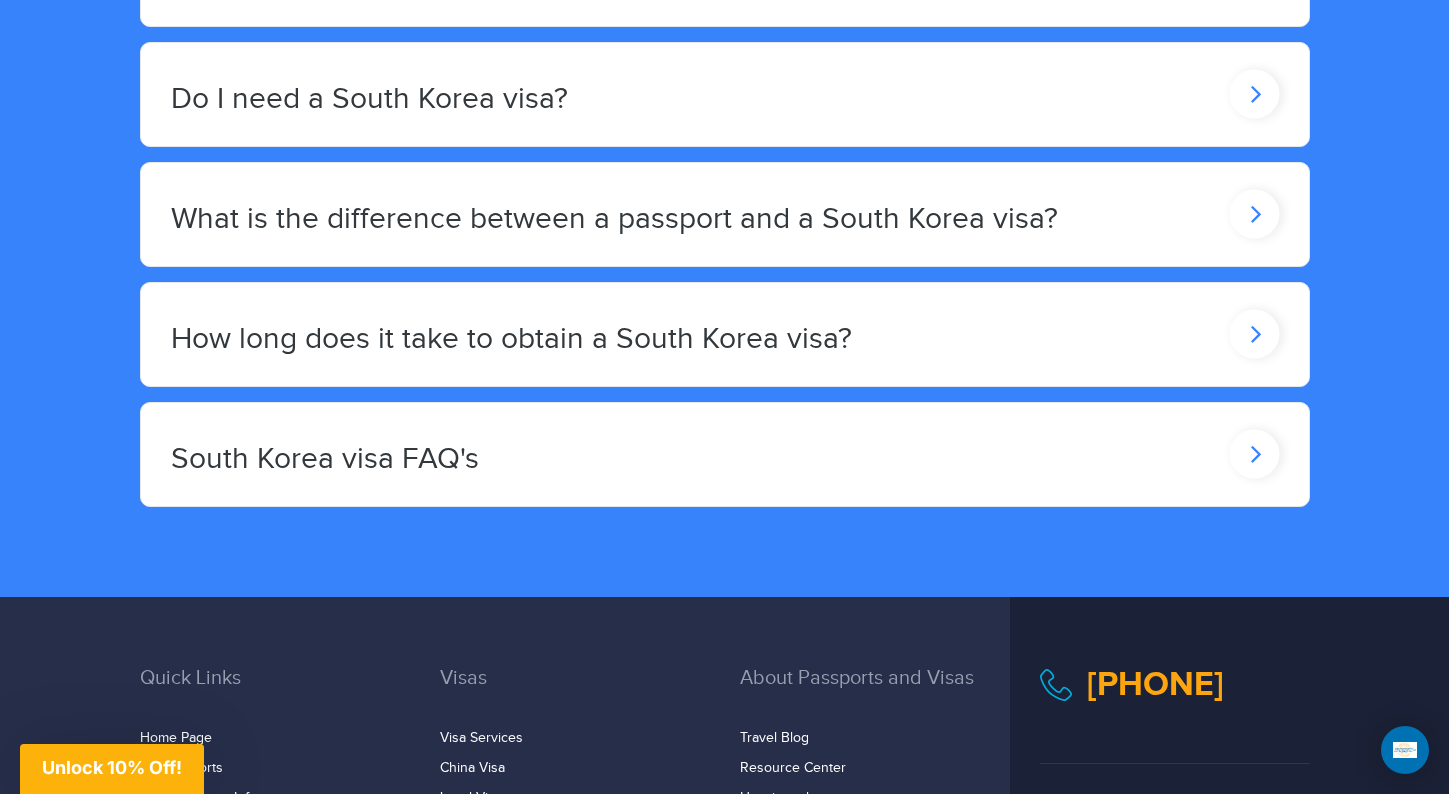 click on "How long does it take to obtain a South Korea visa?" at bounding box center [356, -131] 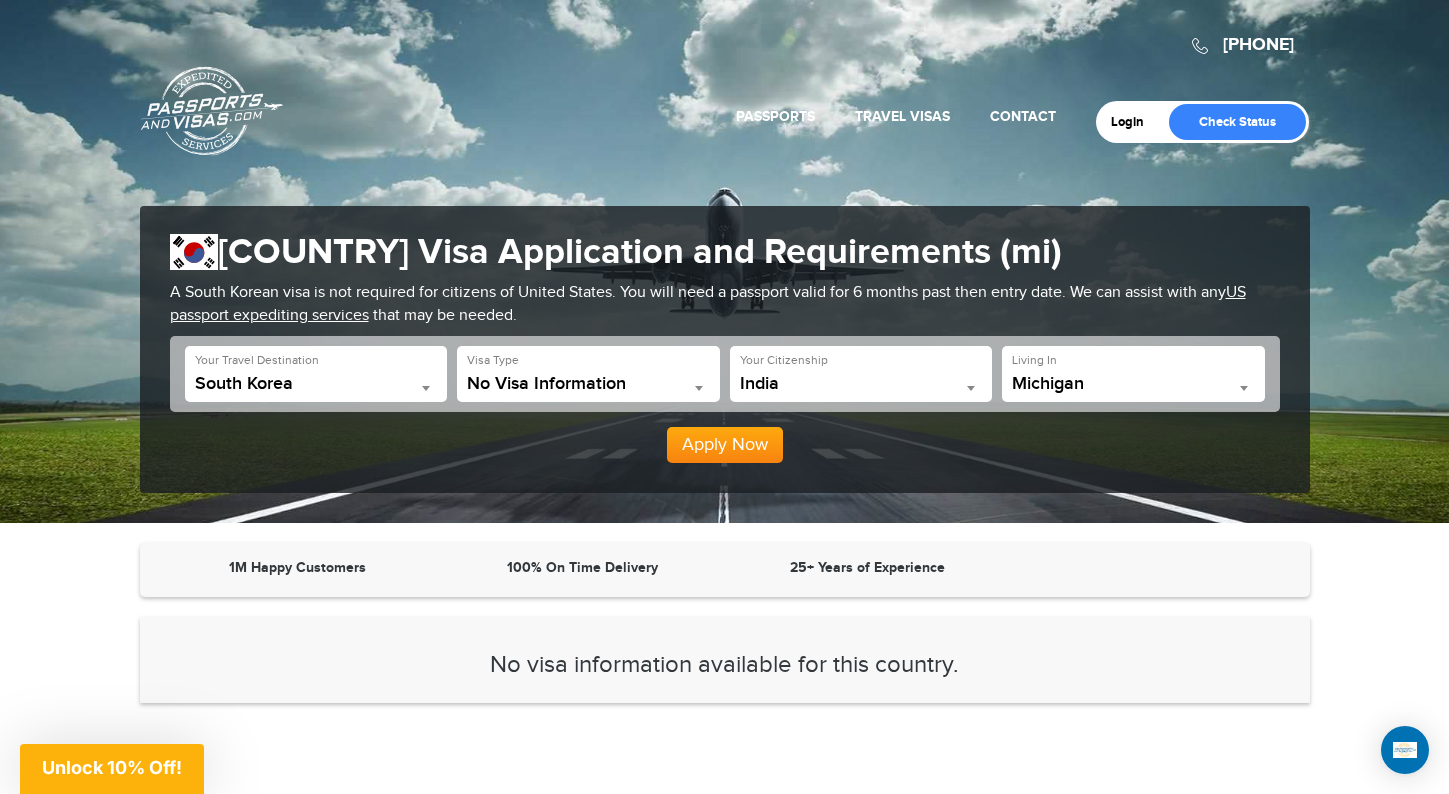 scroll, scrollTop: 114, scrollLeft: 0, axis: vertical 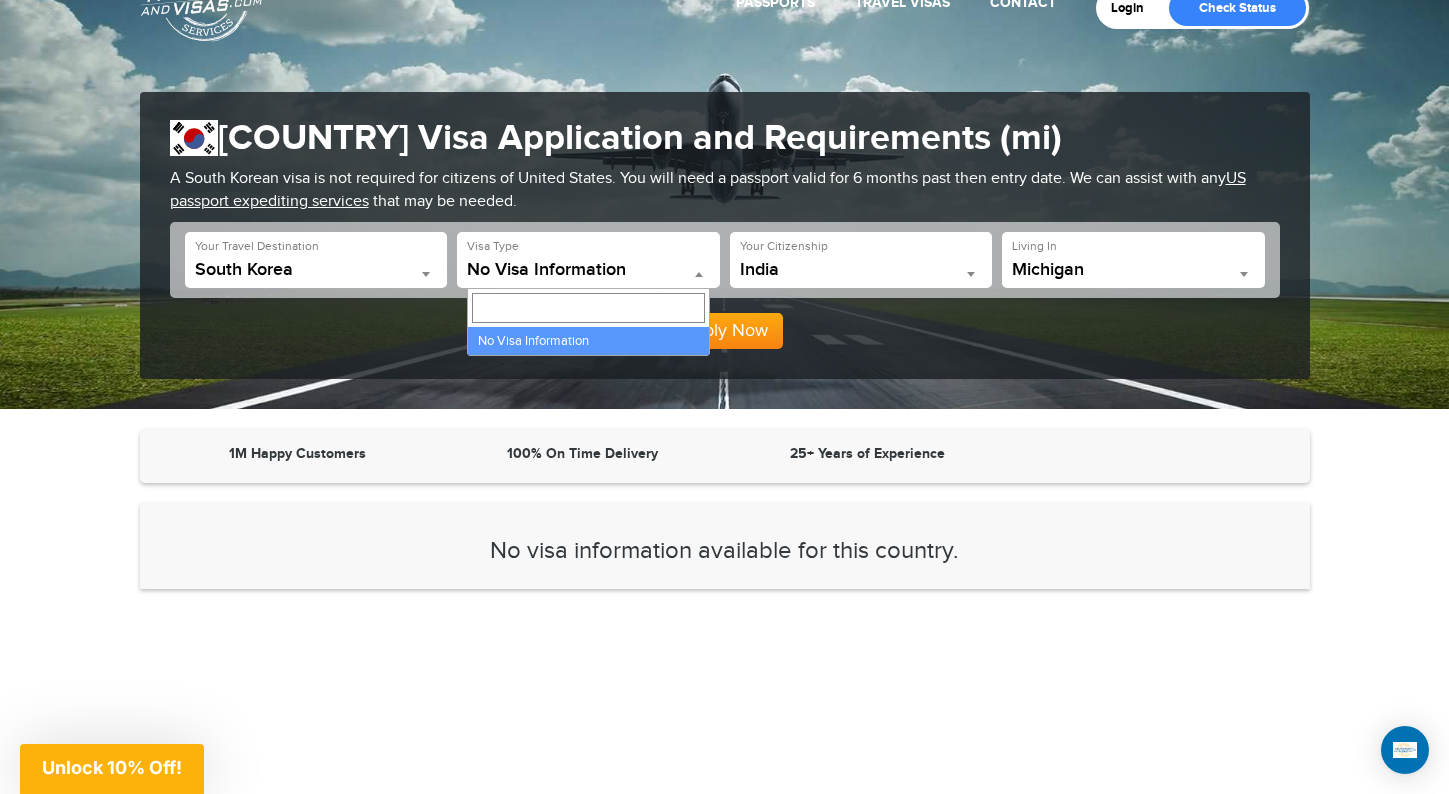 click on "No Visa Information" at bounding box center (588, 270) 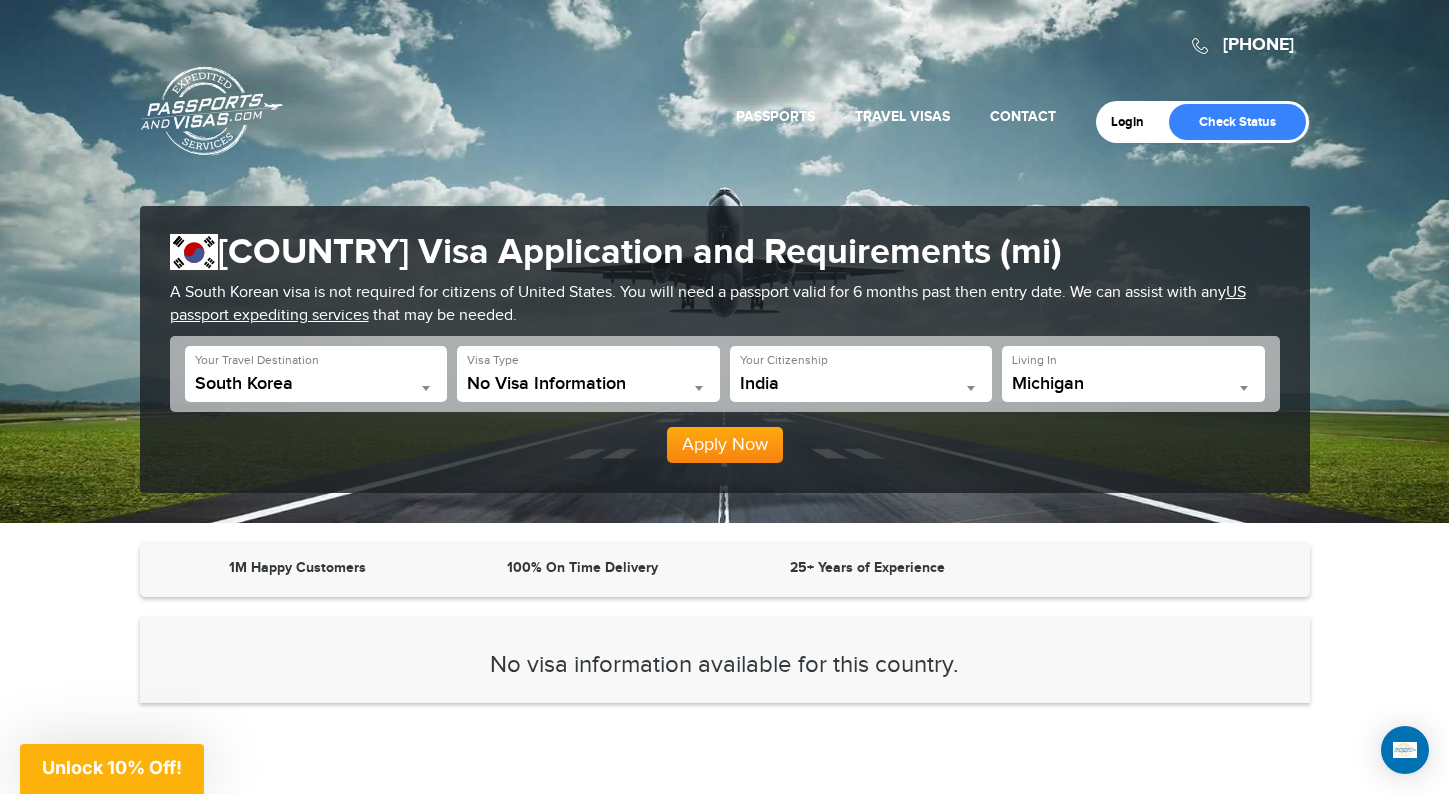 drag, startPoint x: 1299, startPoint y: 39, endPoint x: 1179, endPoint y: 46, distance: 120.203995 